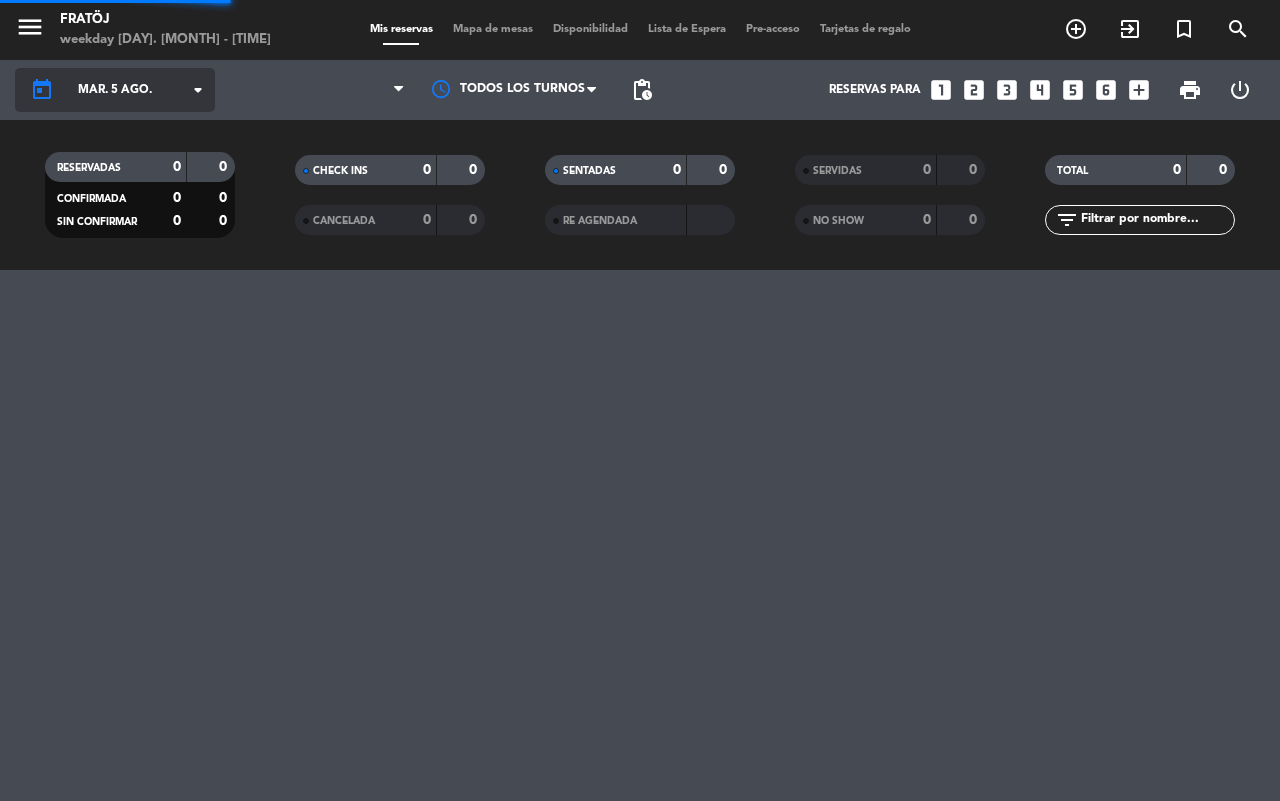 scroll, scrollTop: 0, scrollLeft: 0, axis: both 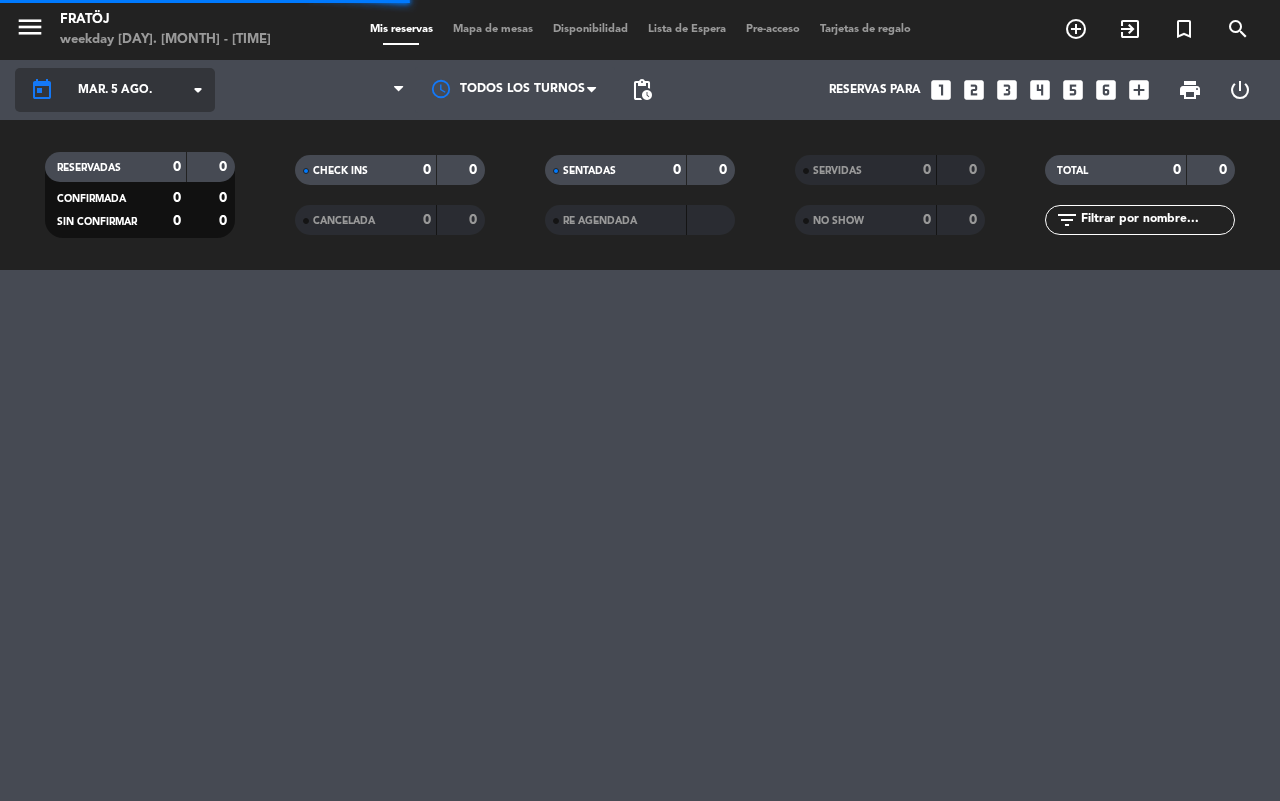 click on "mar. 5 ago." 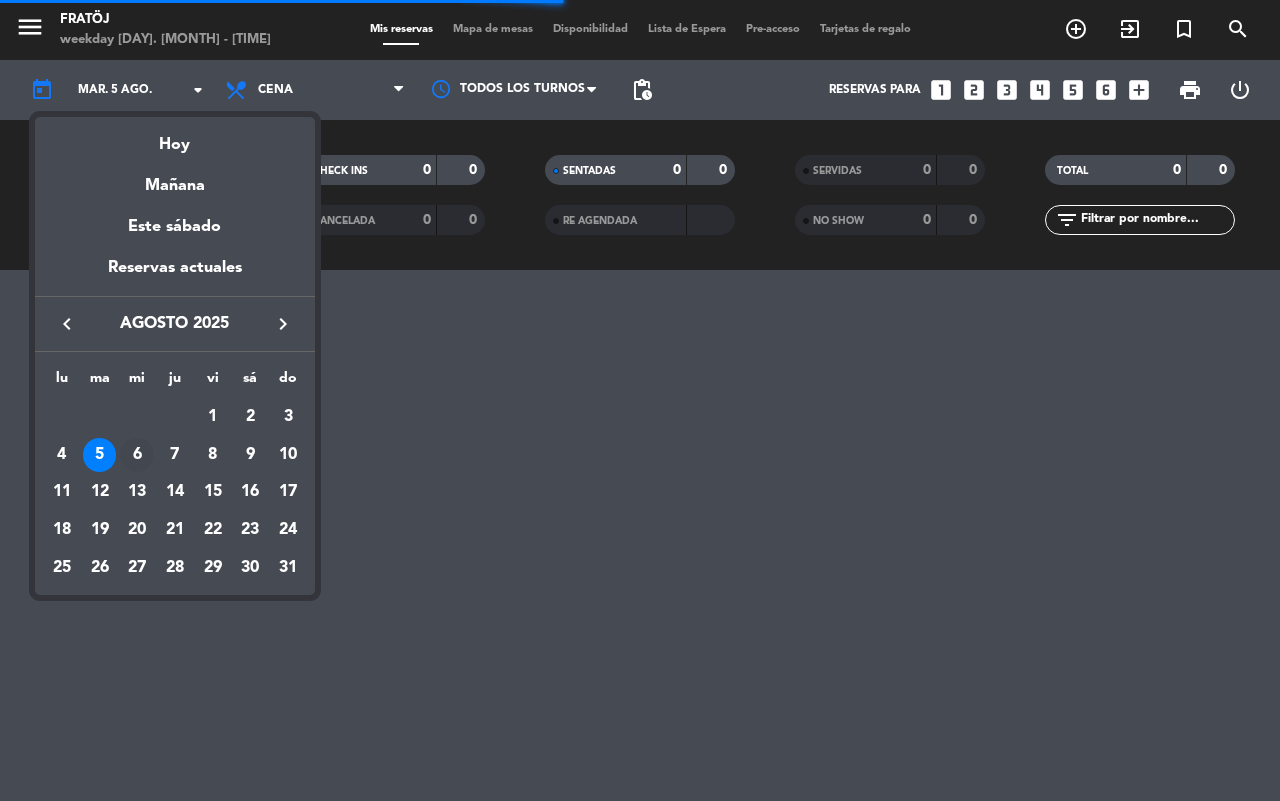 click on "6" at bounding box center (137, 455) 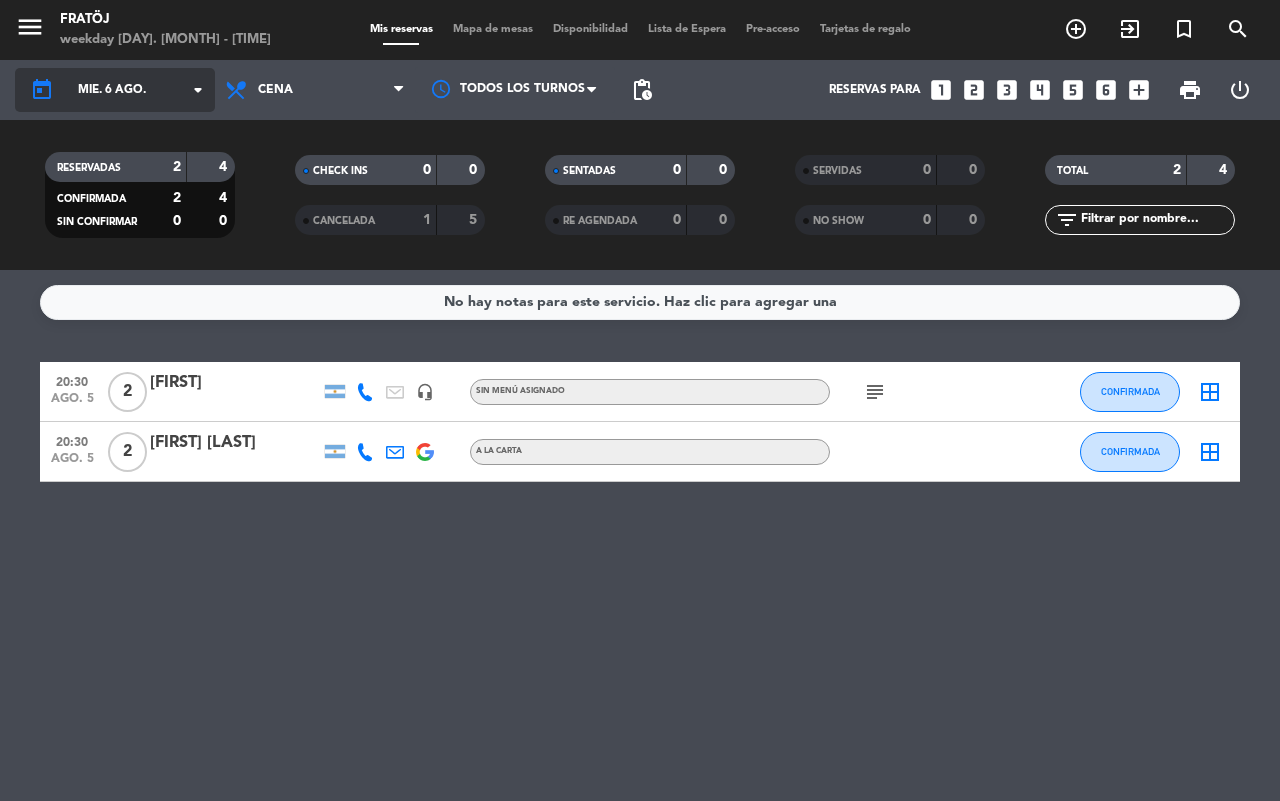 click on "mié. 6 ago." 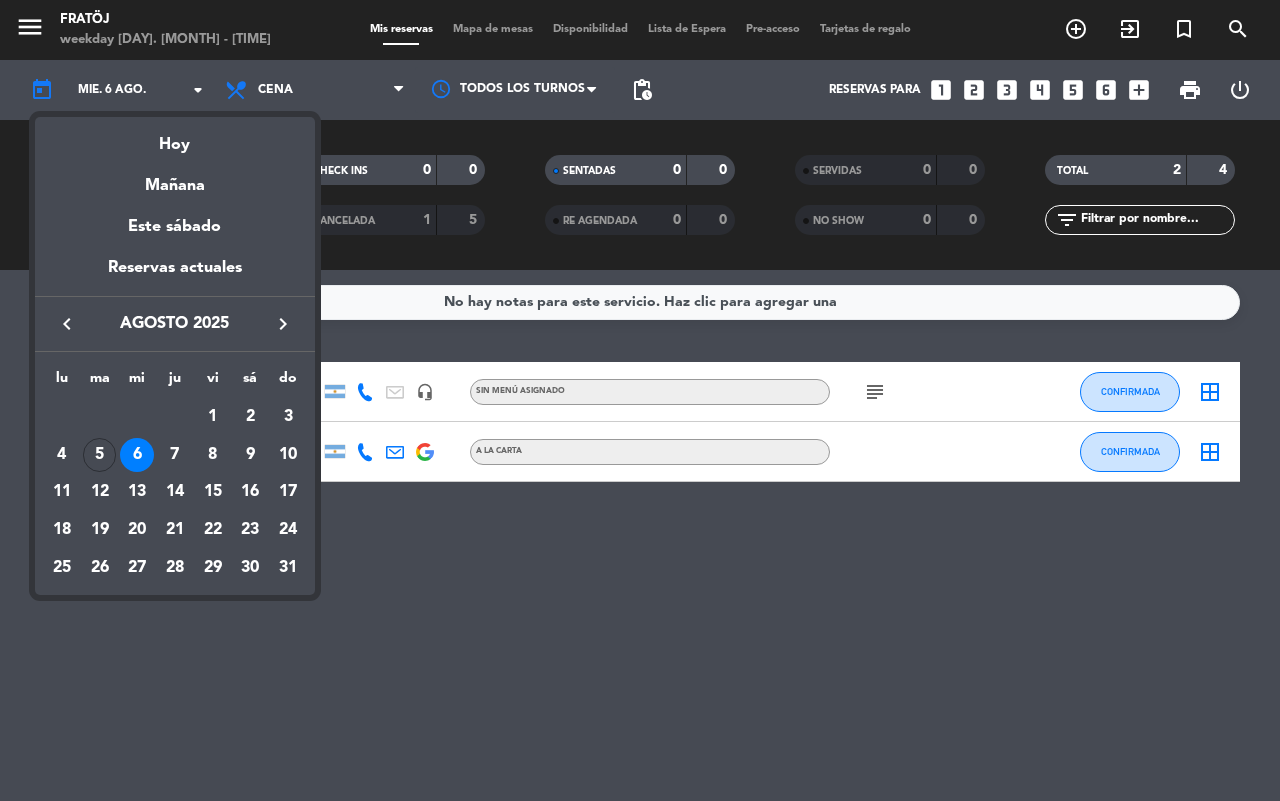 click on "6" at bounding box center (137, 455) 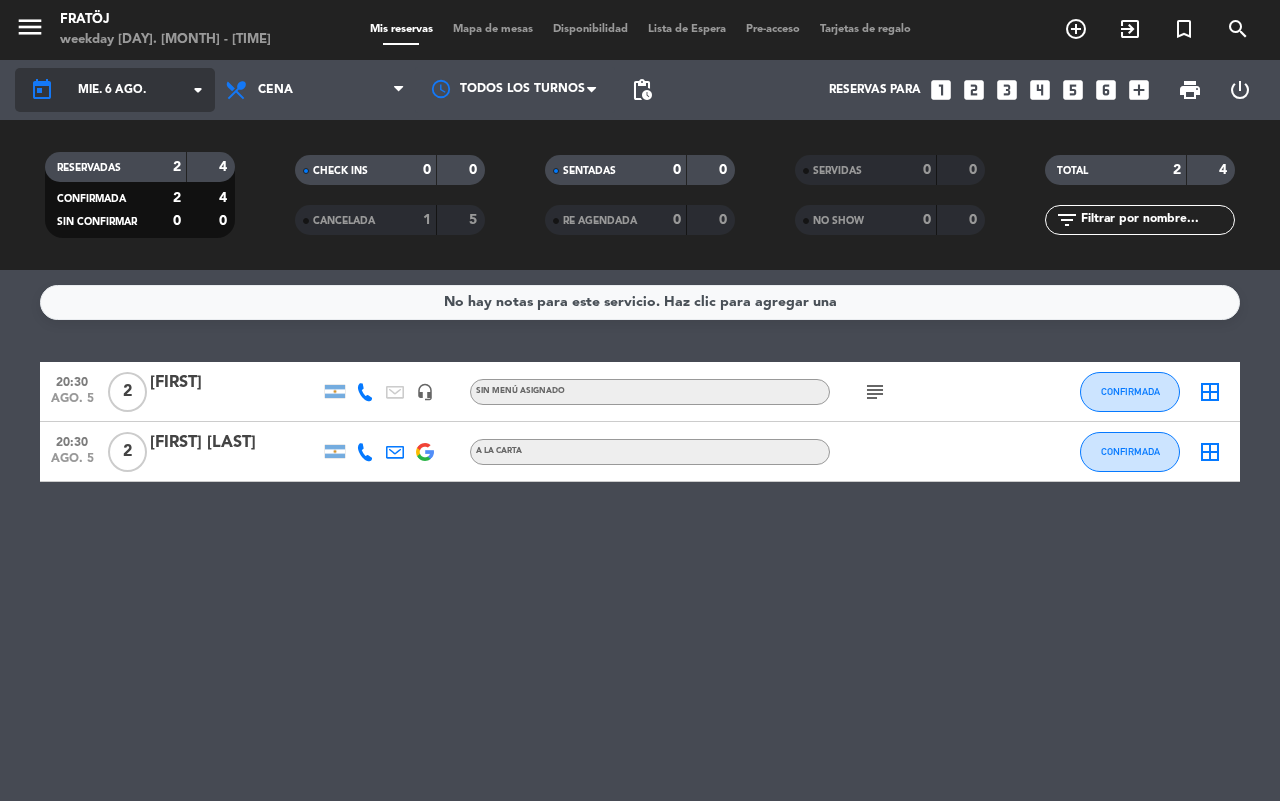 click on "mié. 6 ago." 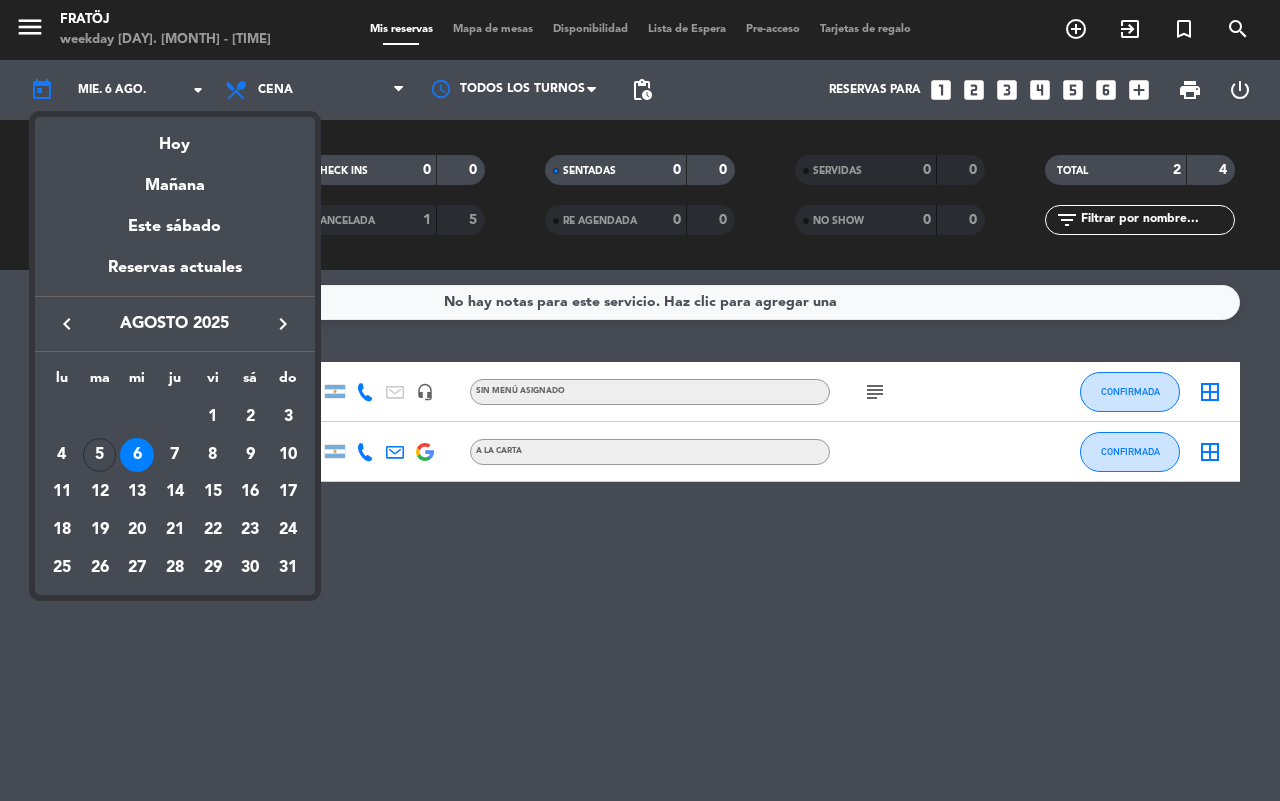 click at bounding box center (640, 400) 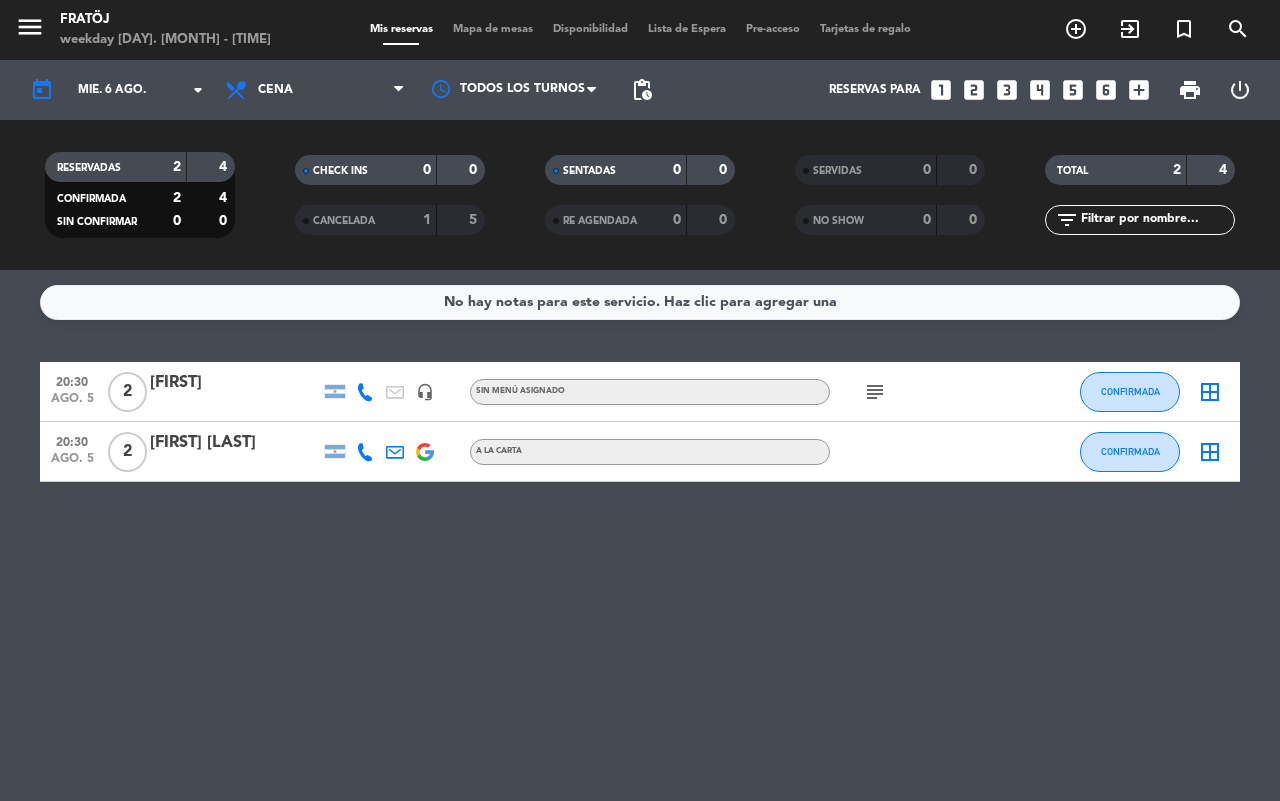 click on "1" 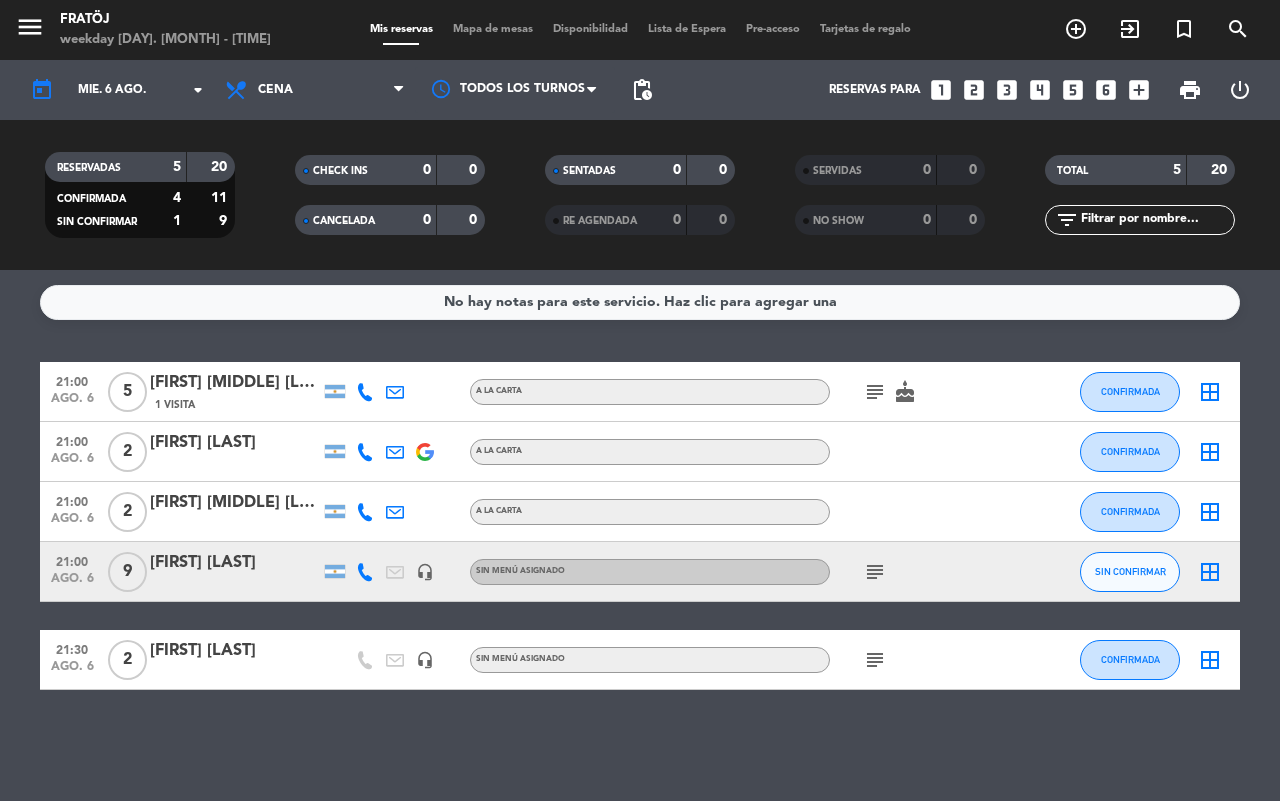 click on "0" 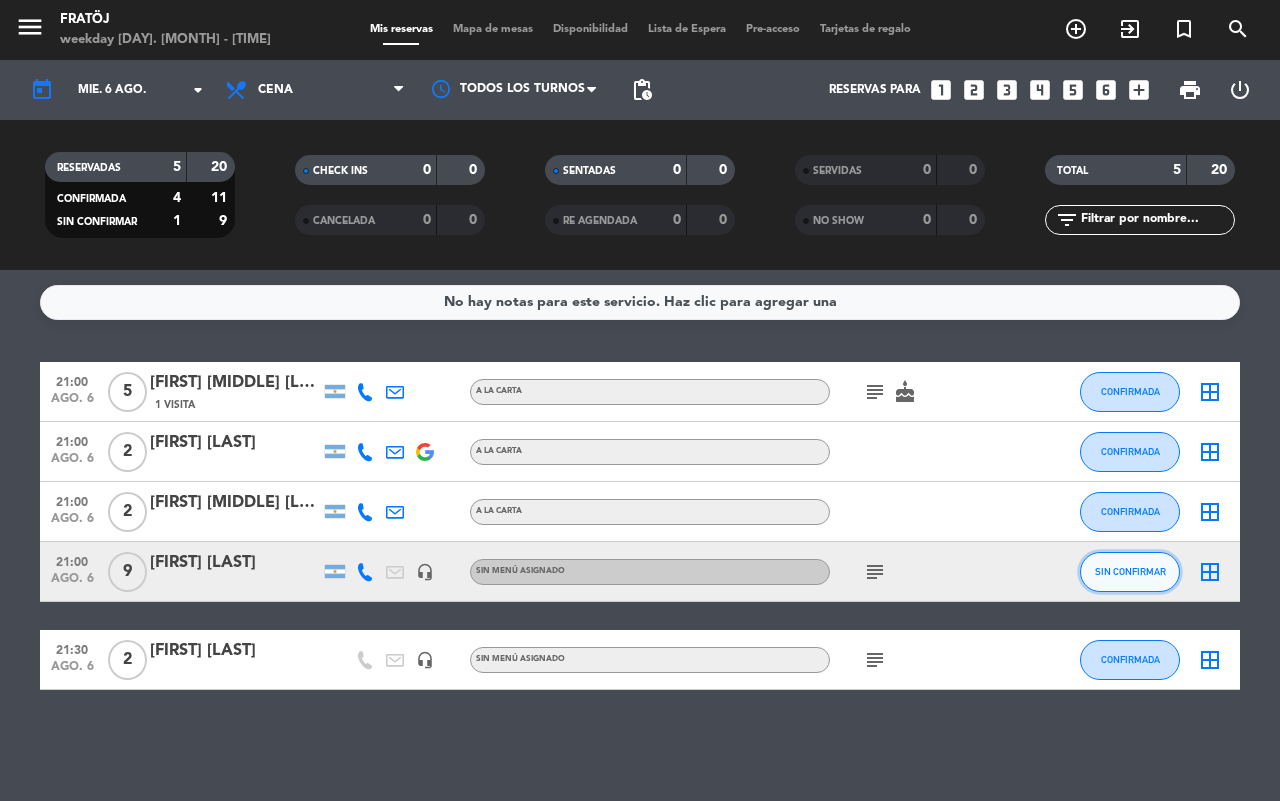 click on "SIN CONFIRMAR" 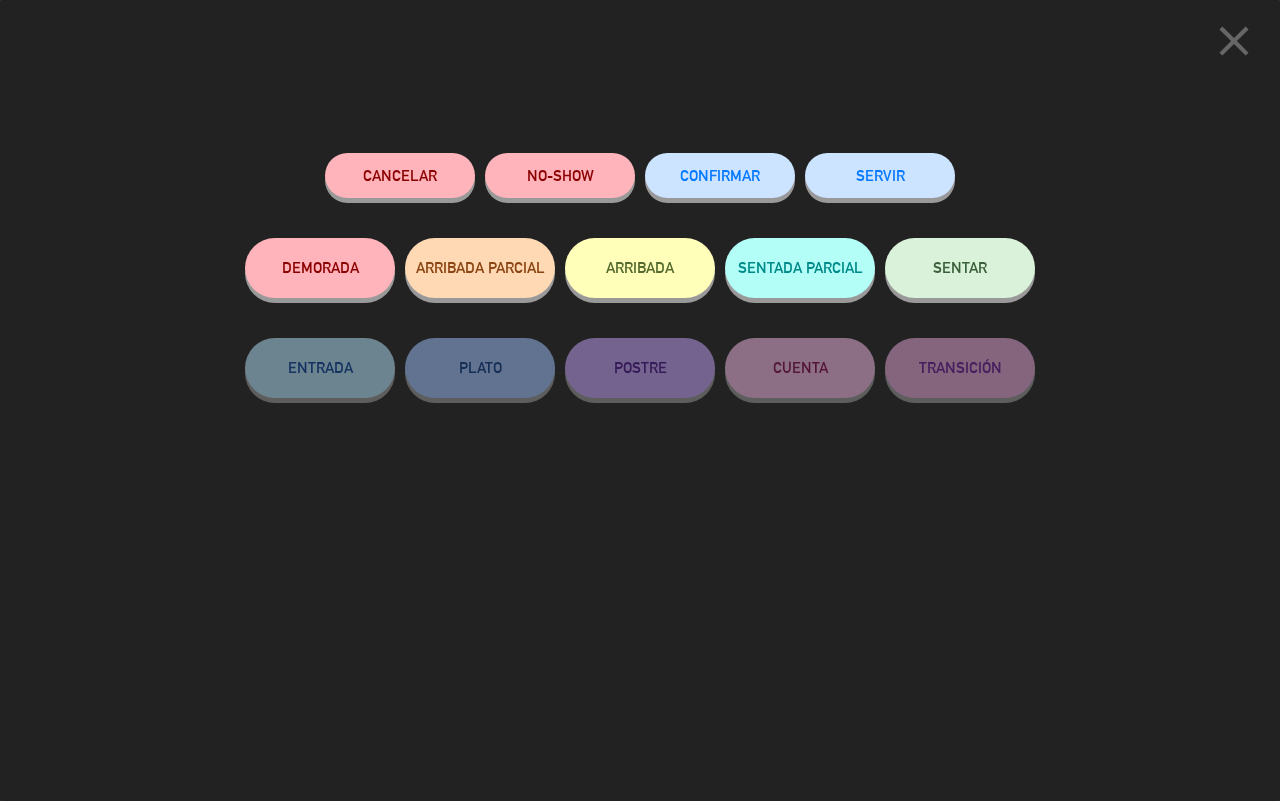 click on "CONFIRMAR" 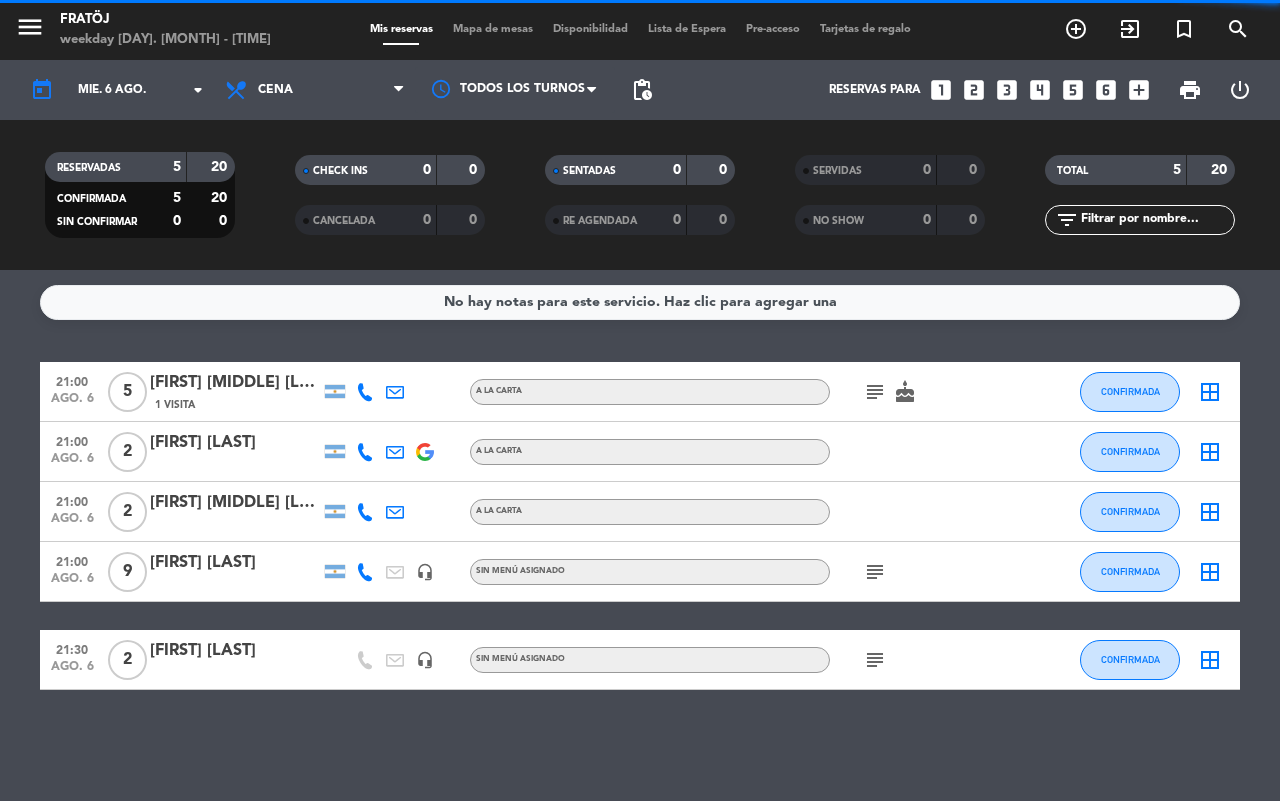 click on "subject" 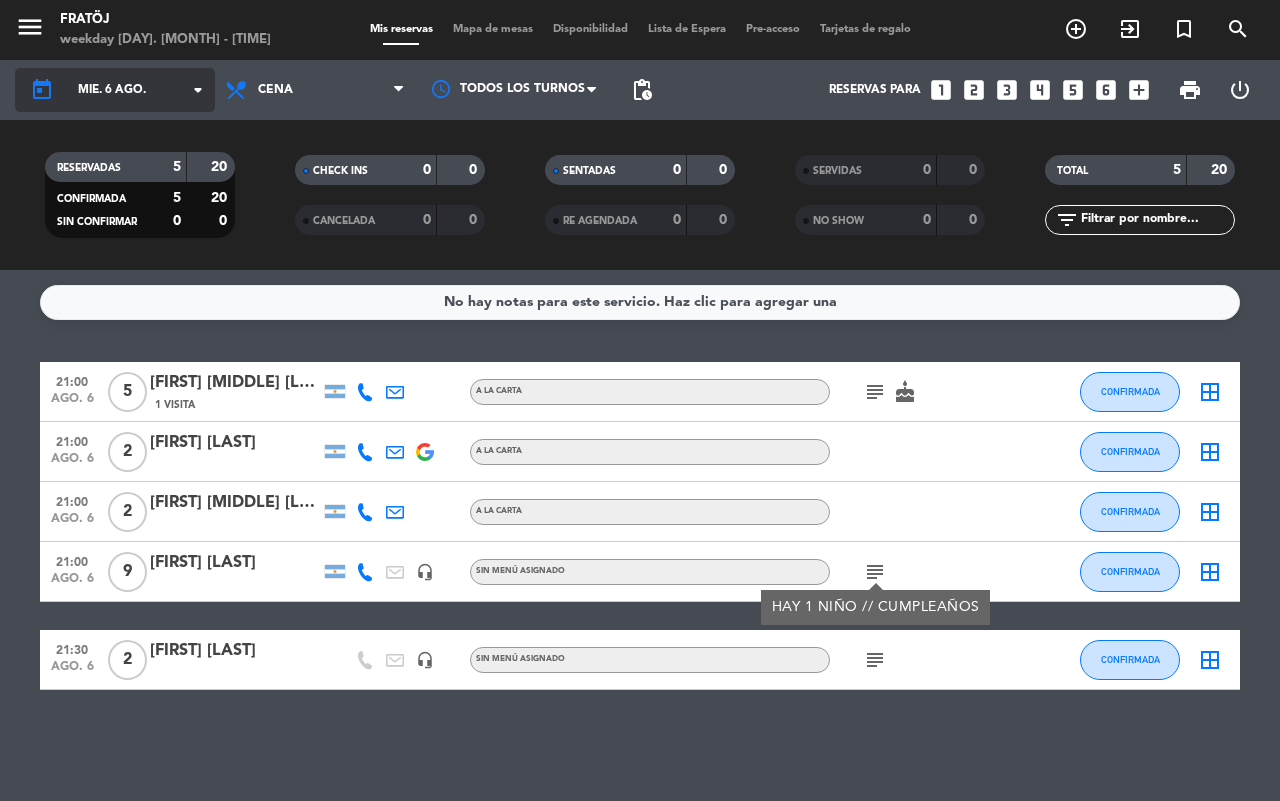 click on "mié. 6 ago." 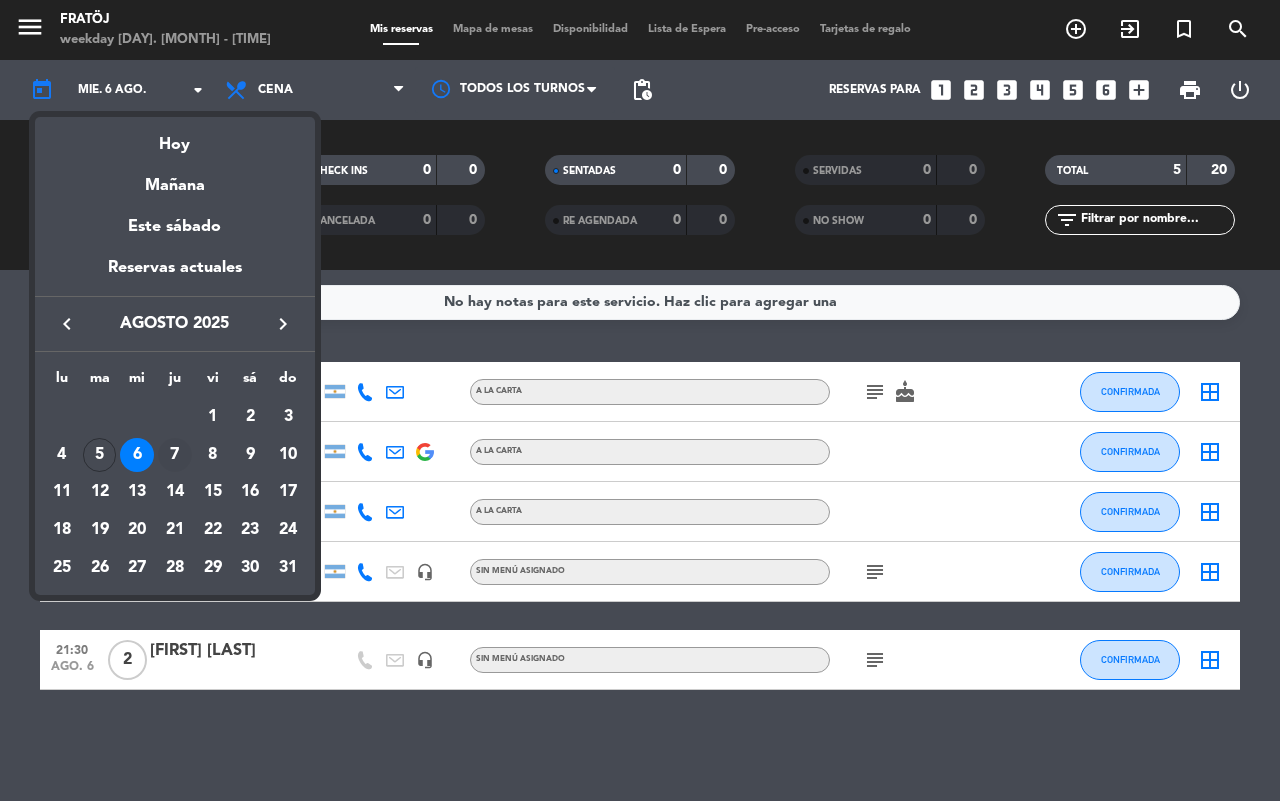 click on "7" at bounding box center [175, 455] 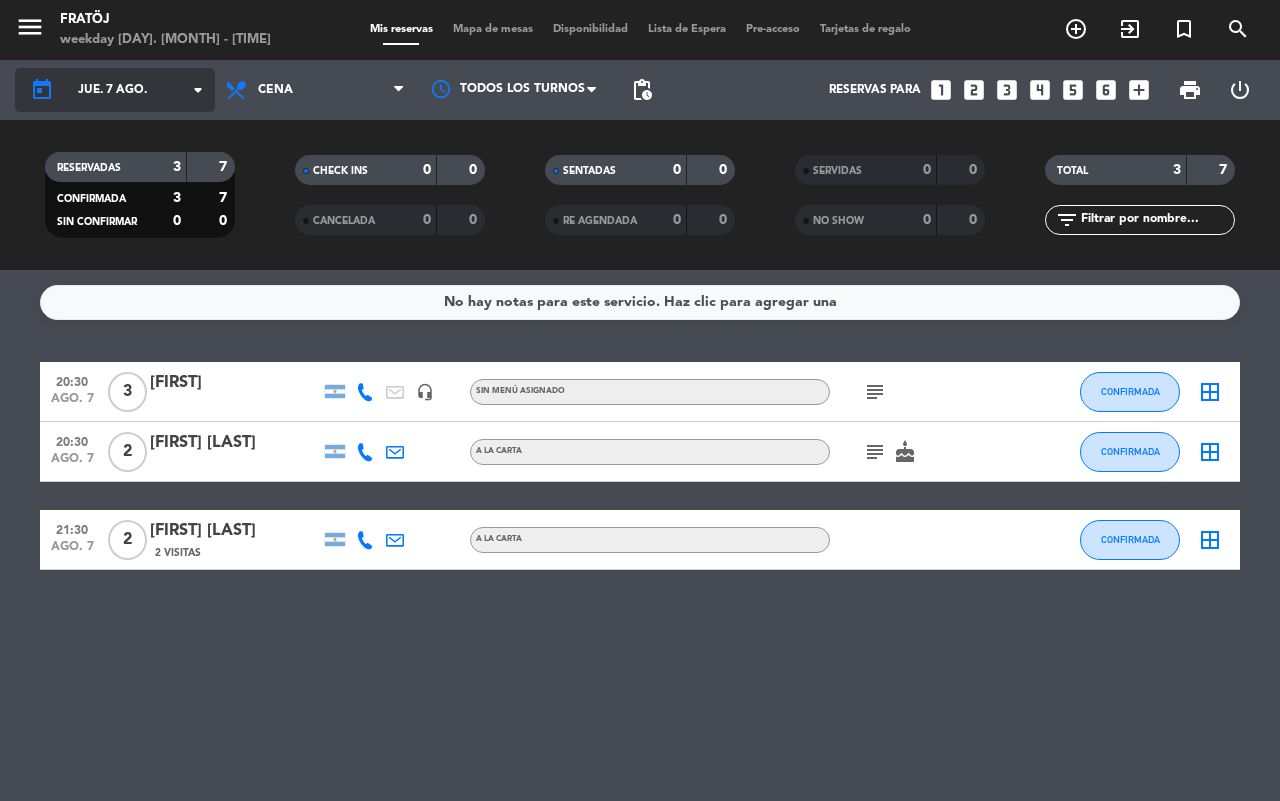 click on "jue. 7 ago." 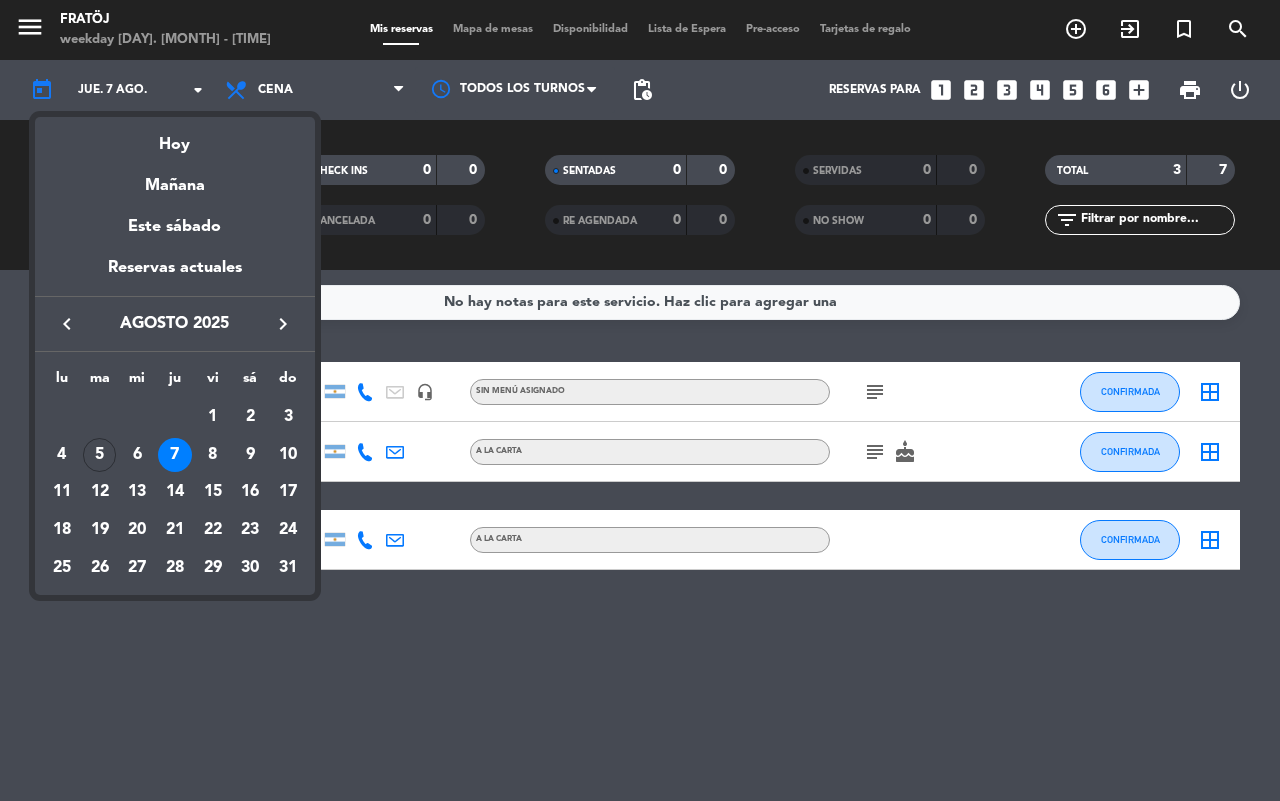 click on "8" at bounding box center (213, 455) 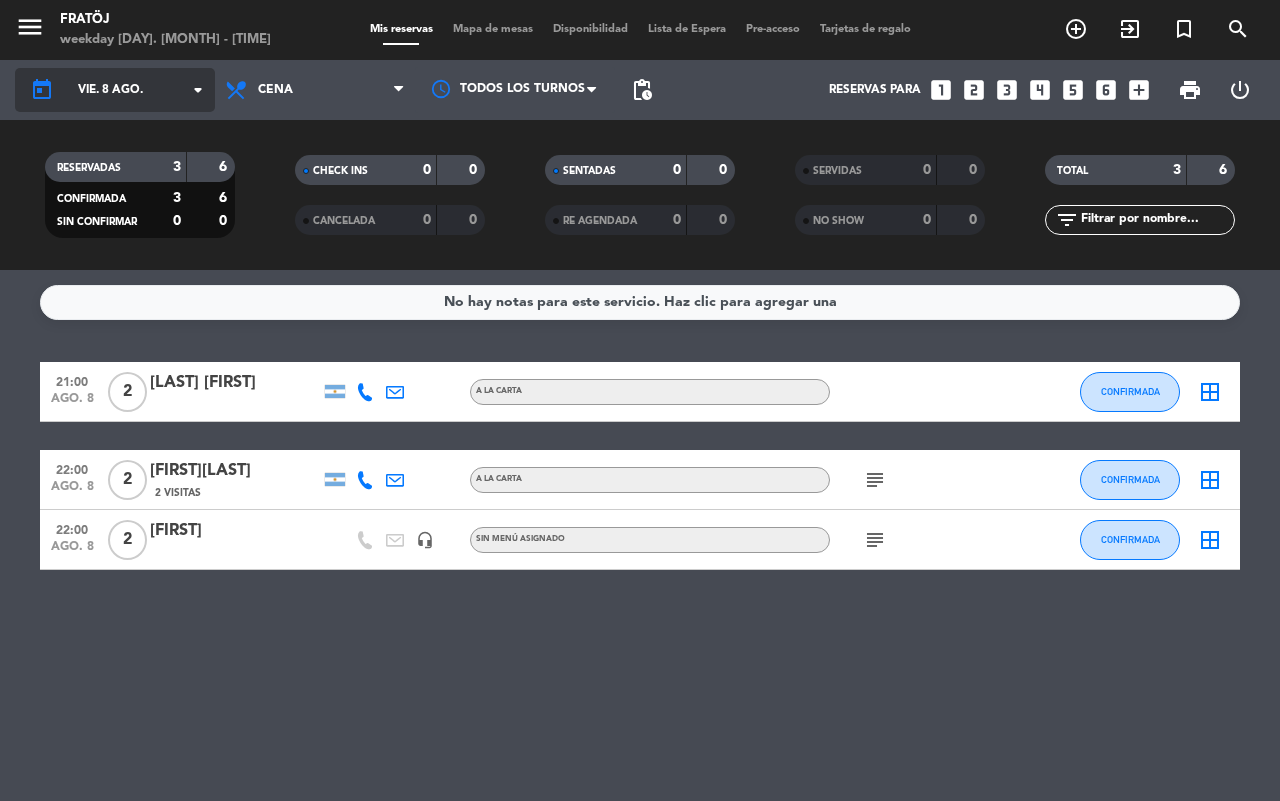 click on "vie. 8 ago." 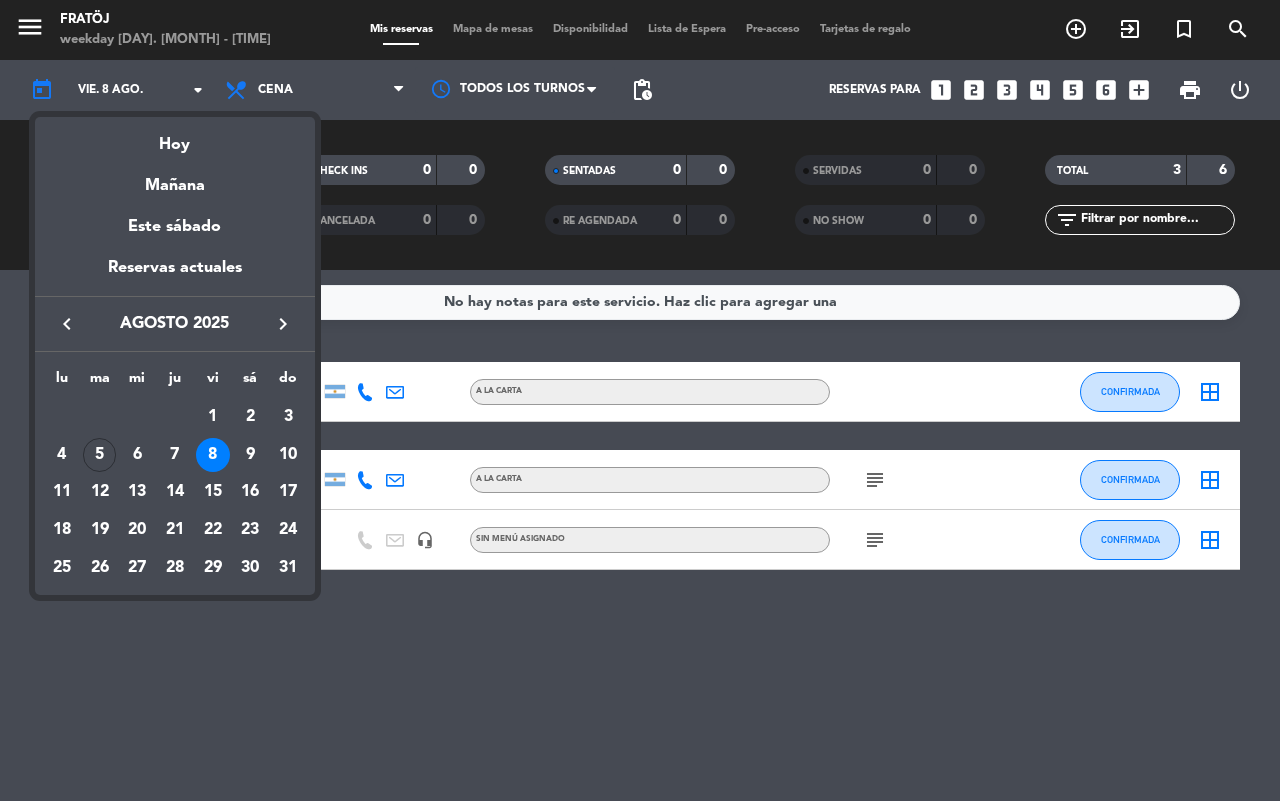 click on "10" at bounding box center [288, 455] 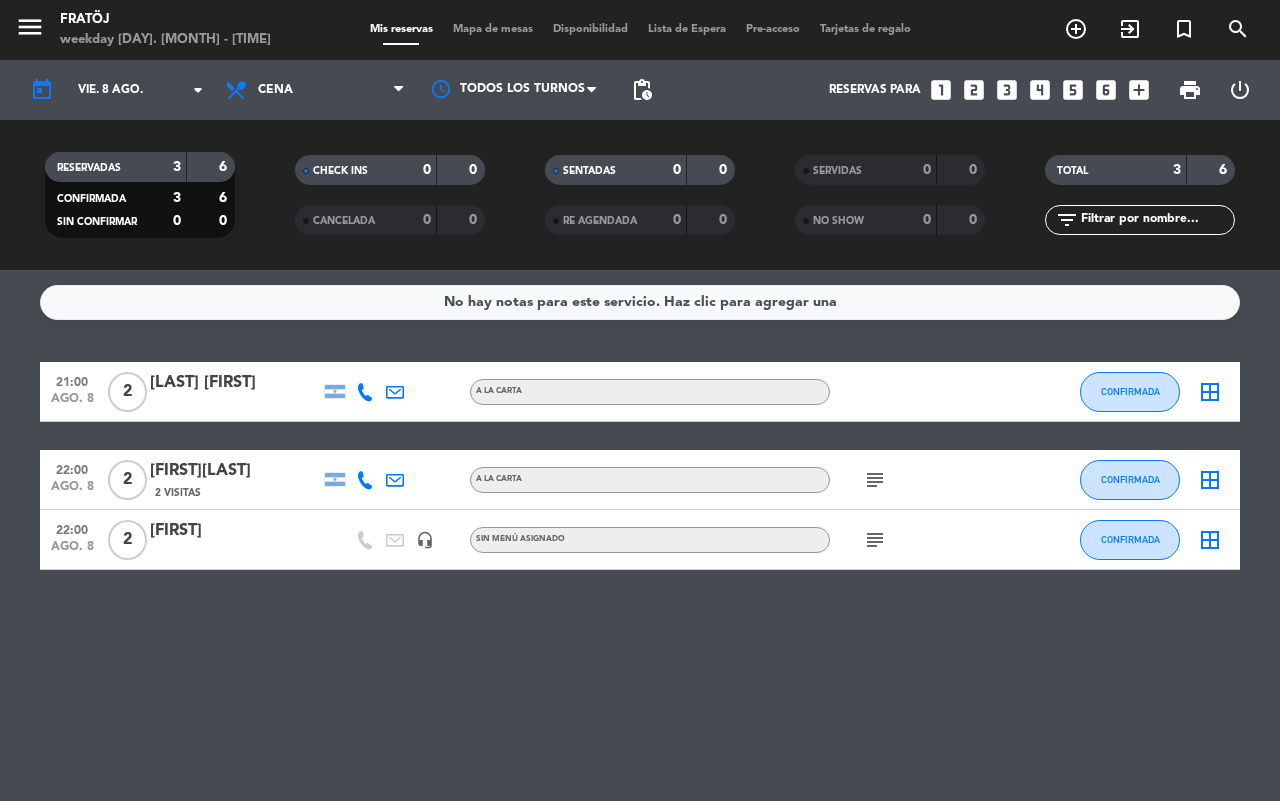 type on "dom. 10 ago." 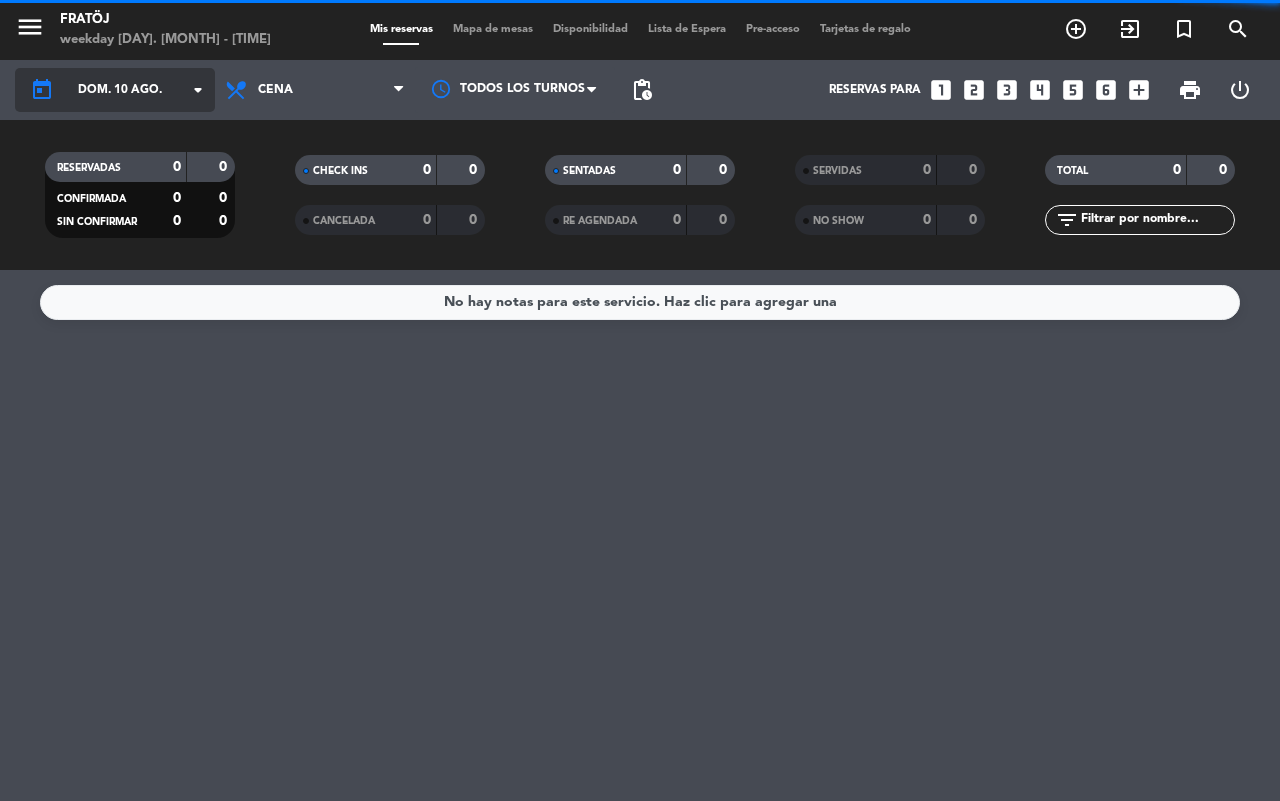 click on "dom. 10 ago." 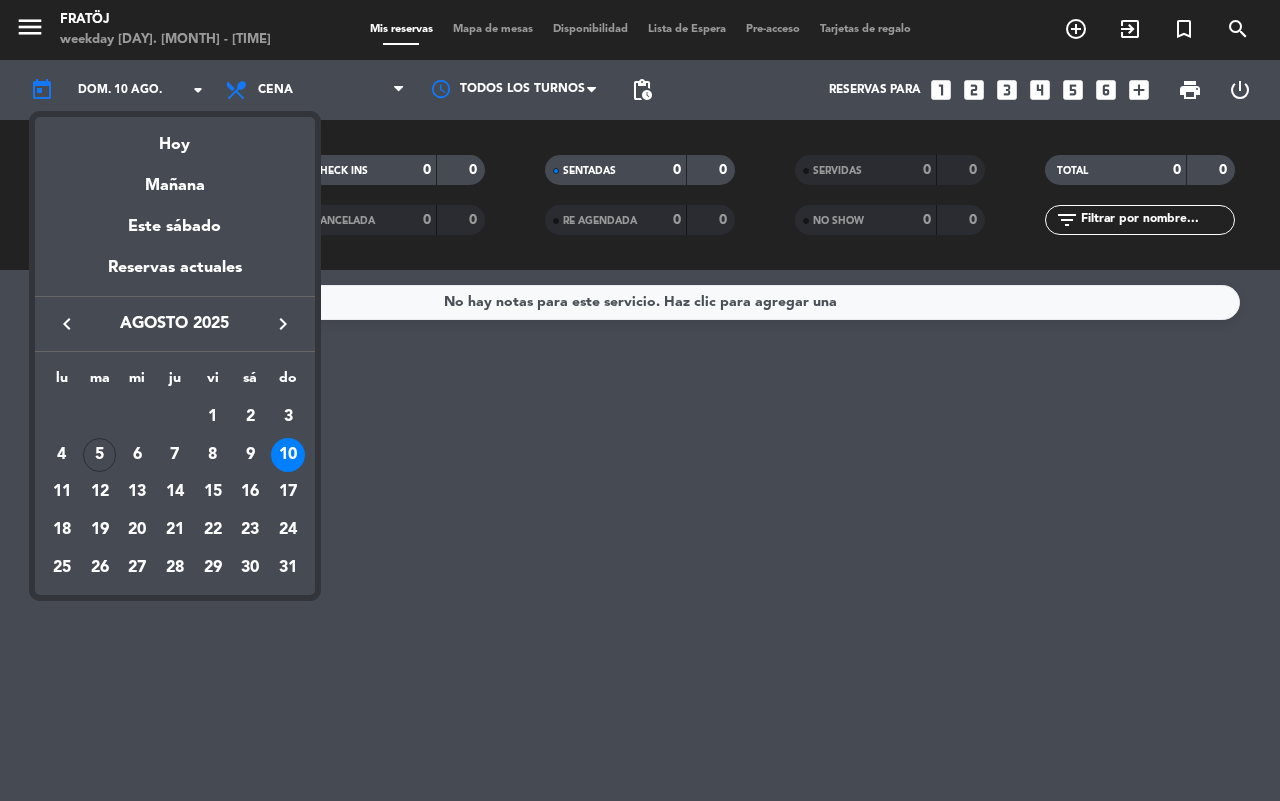 click at bounding box center (640, 400) 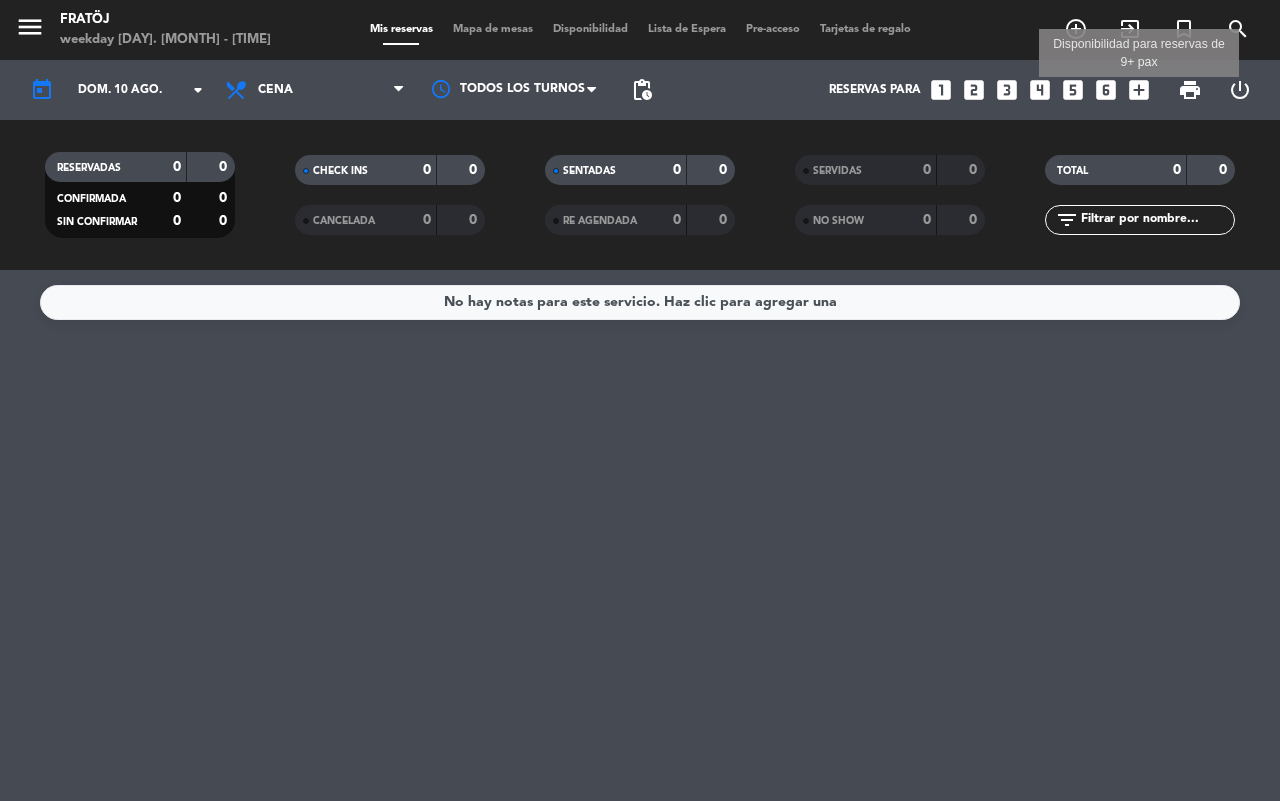 click on "add_box" at bounding box center (1139, 90) 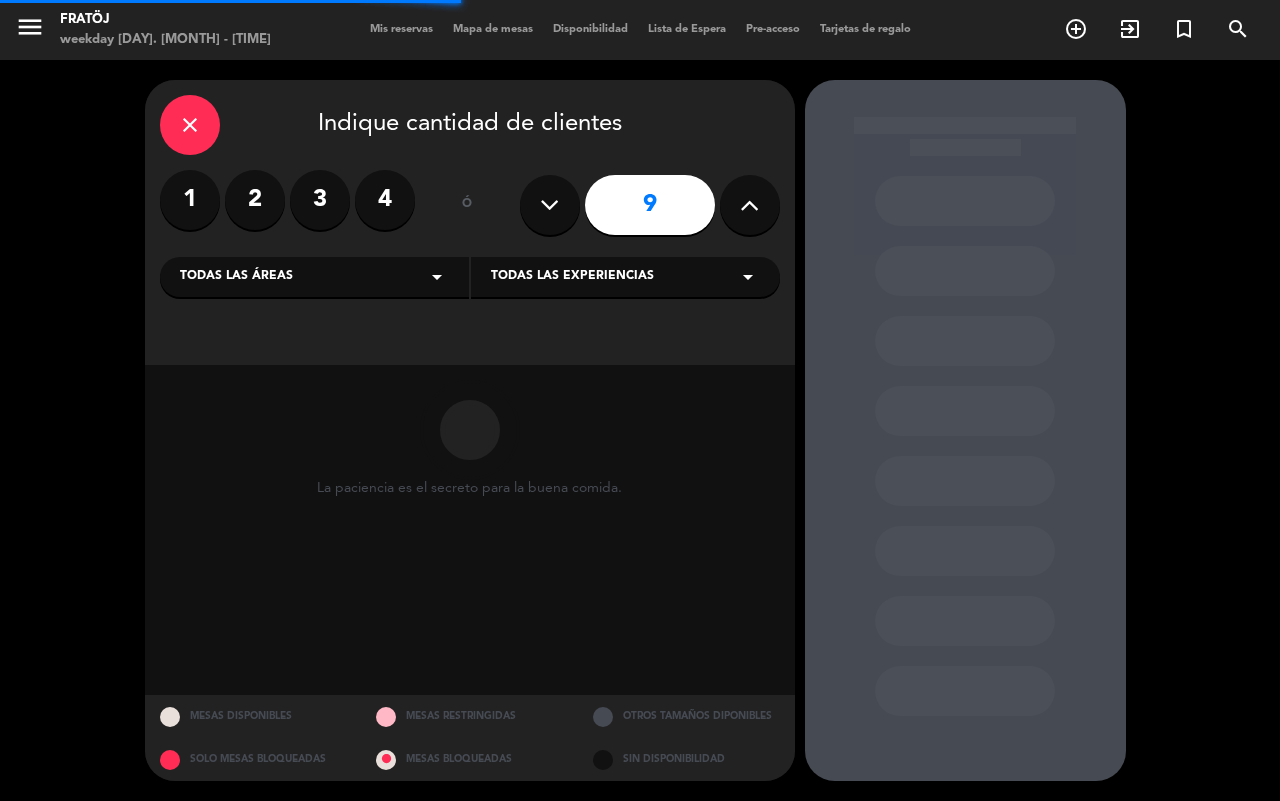 click at bounding box center [749, 205] 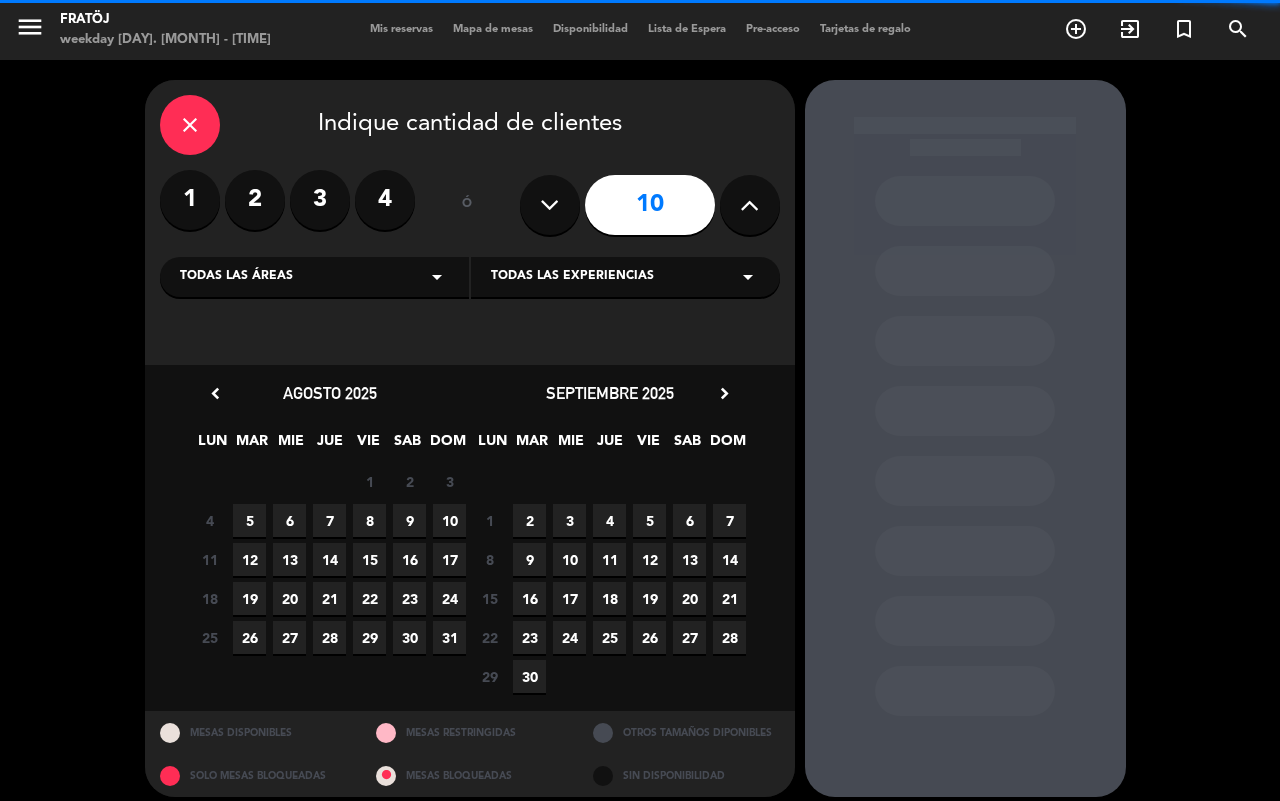 click at bounding box center (749, 205) 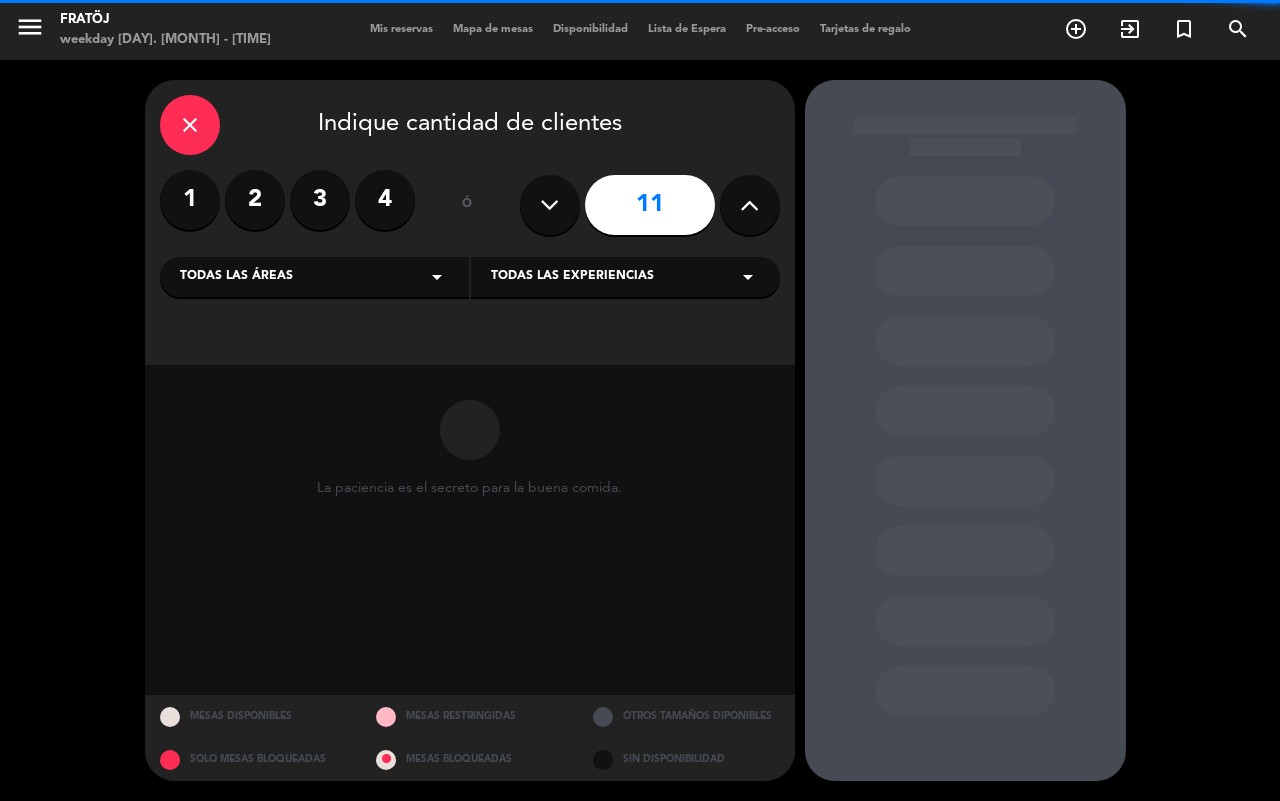 click at bounding box center (749, 205) 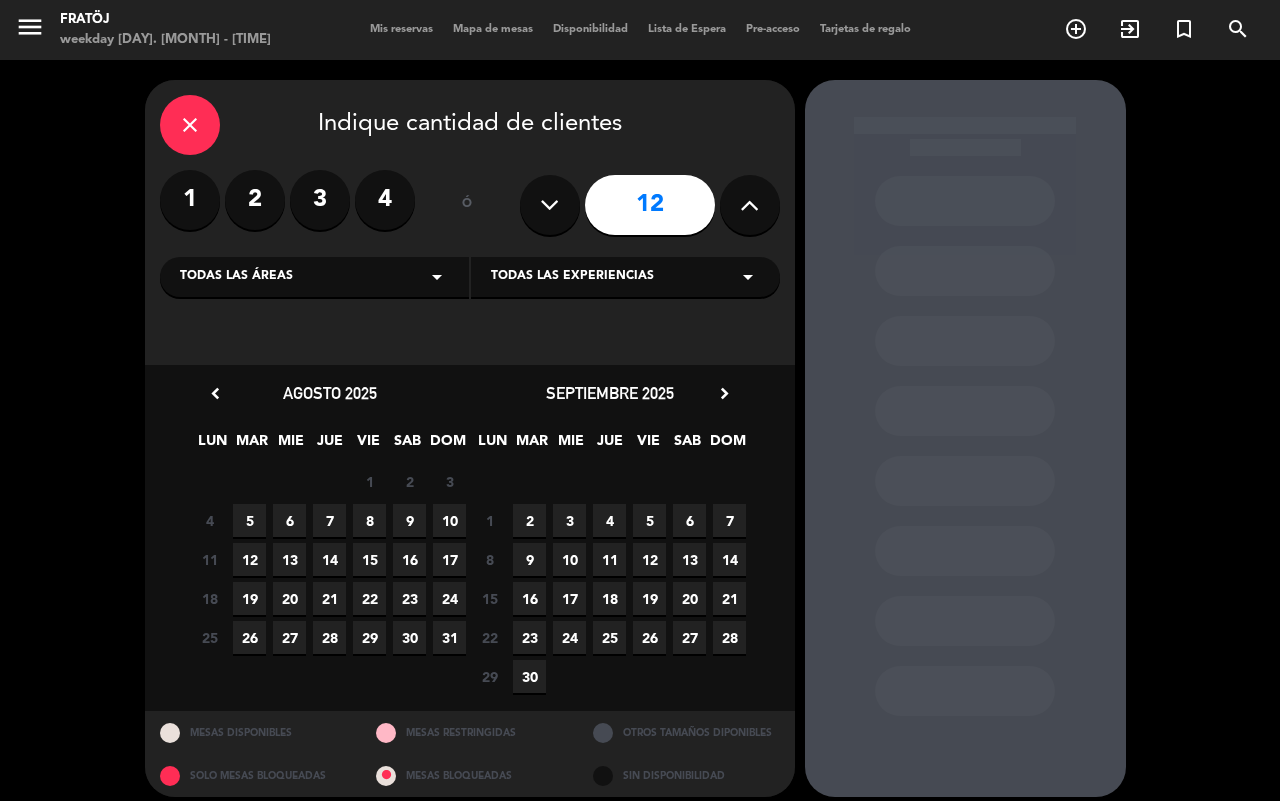 click on "10" at bounding box center (449, 520) 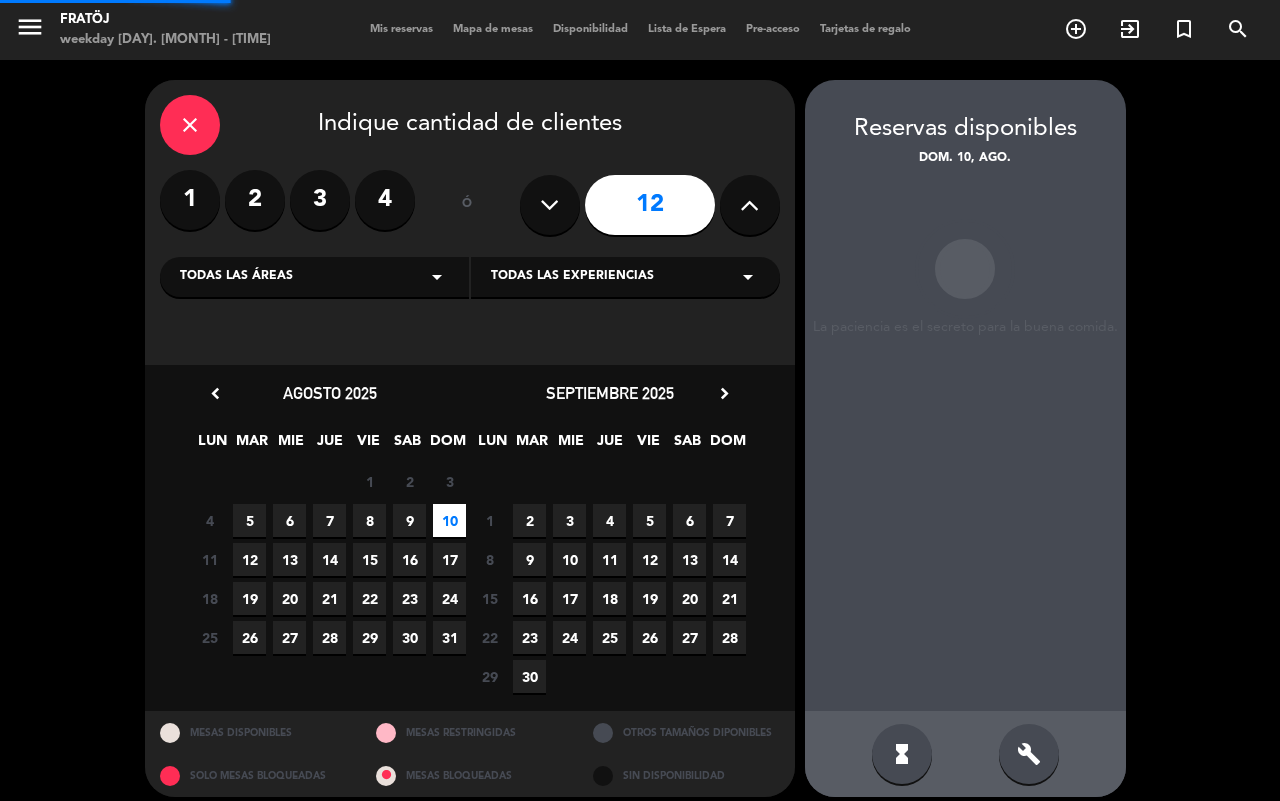 scroll, scrollTop: 13, scrollLeft: 0, axis: vertical 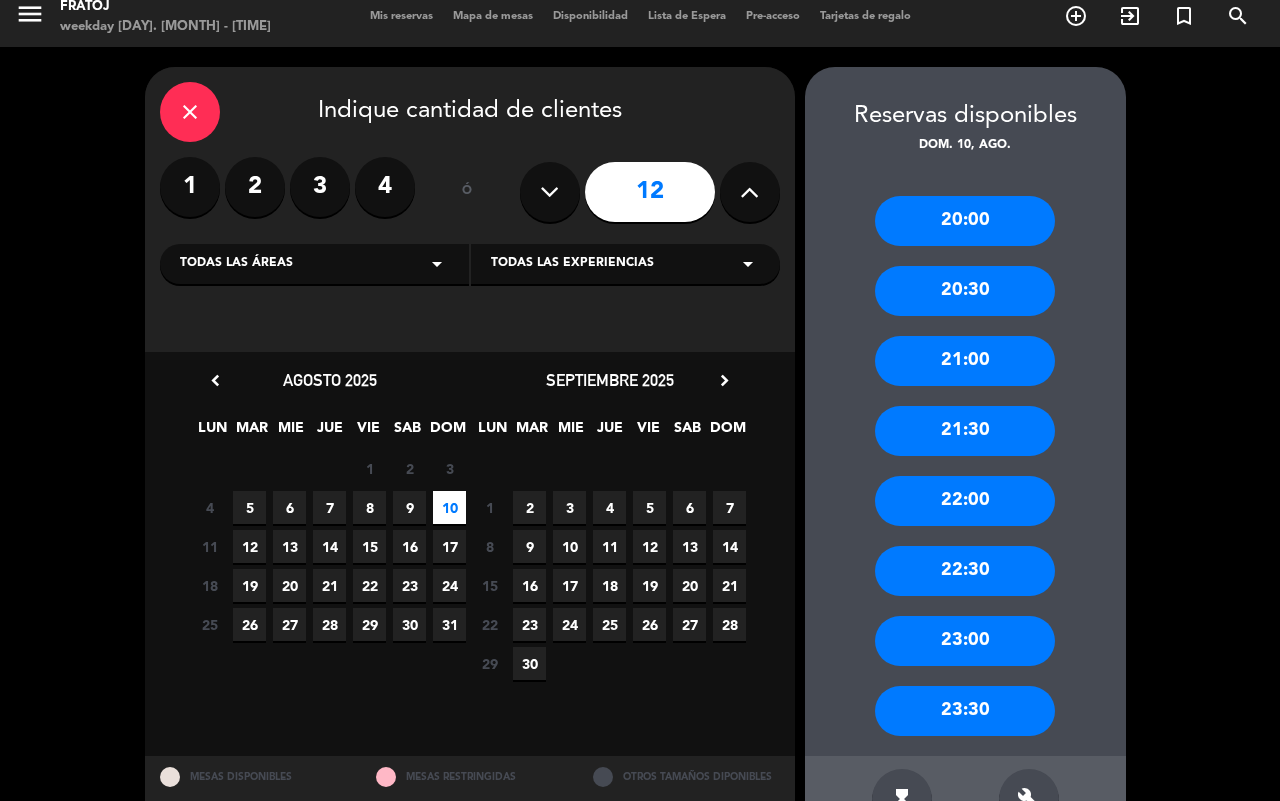 click on "21:30" at bounding box center (965, 431) 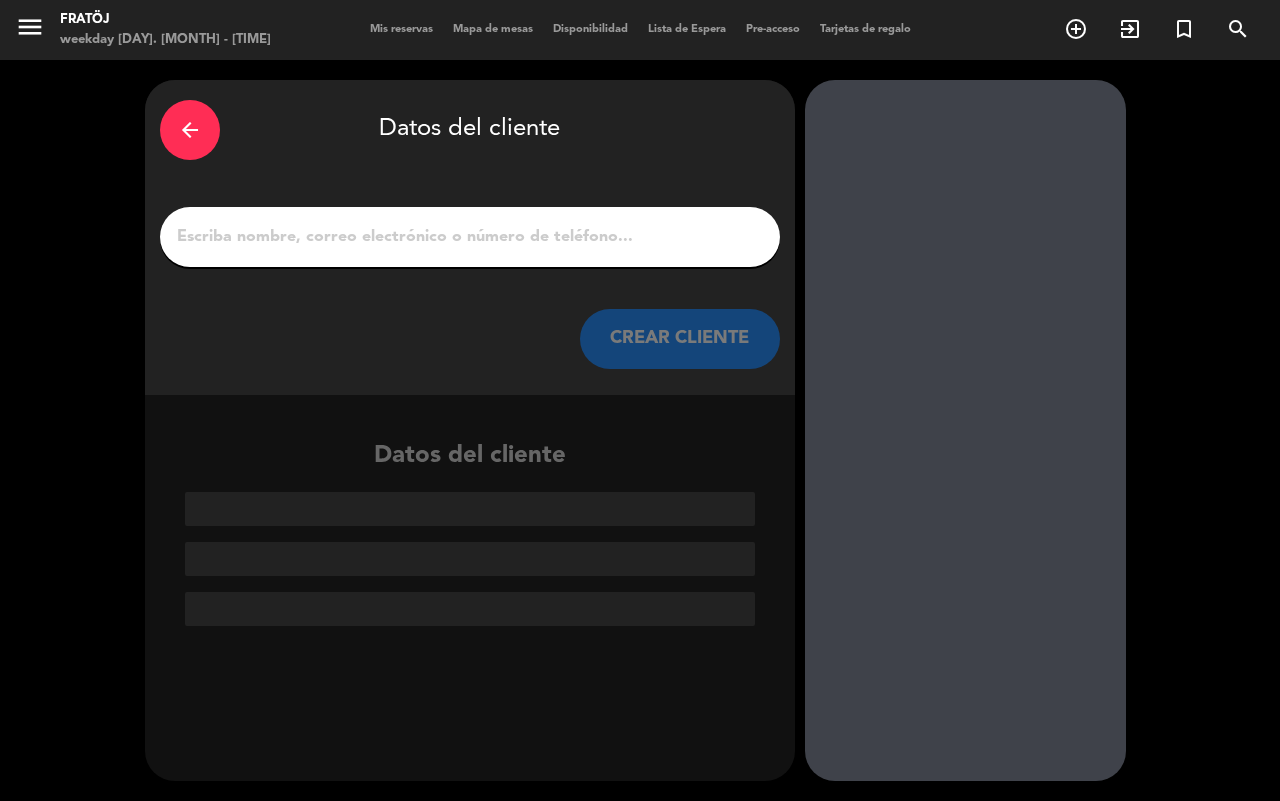 scroll, scrollTop: 0, scrollLeft: 0, axis: both 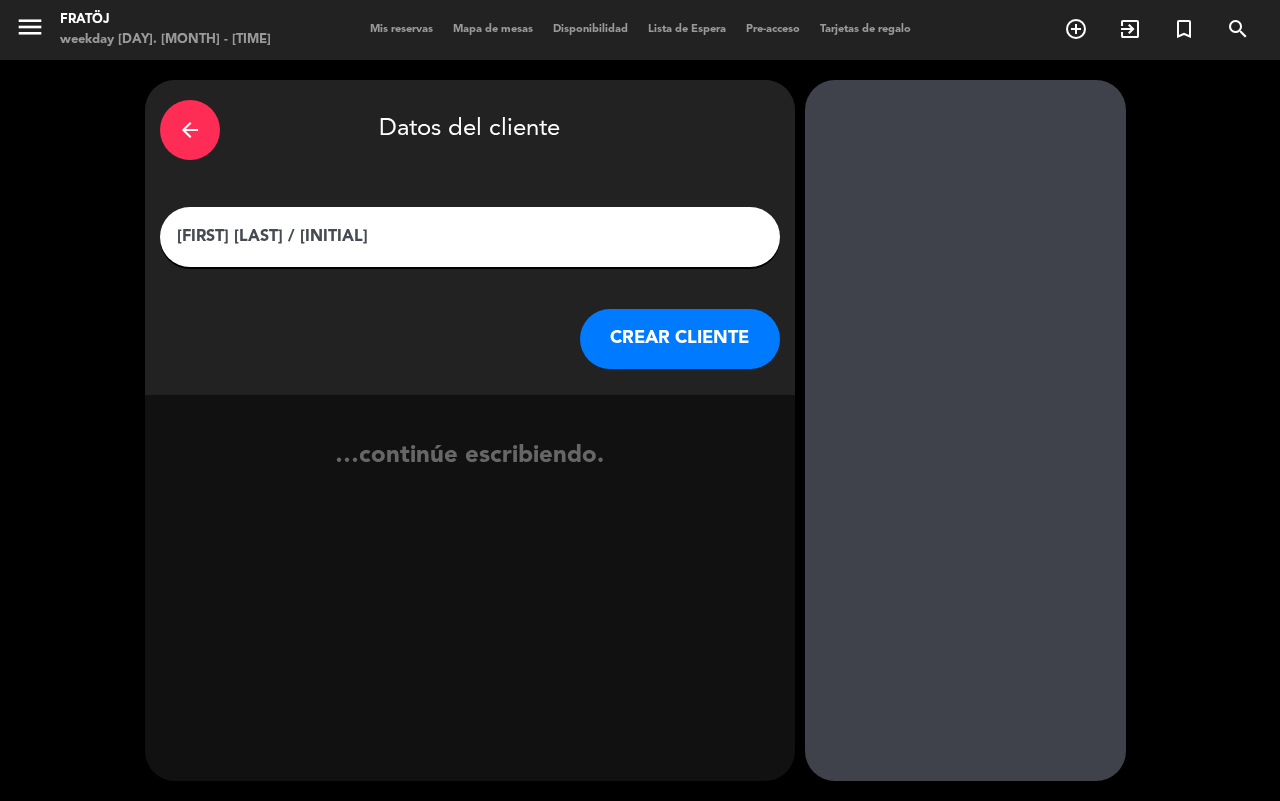 type on "[FIRST] [LAST] / [INITIAL]" 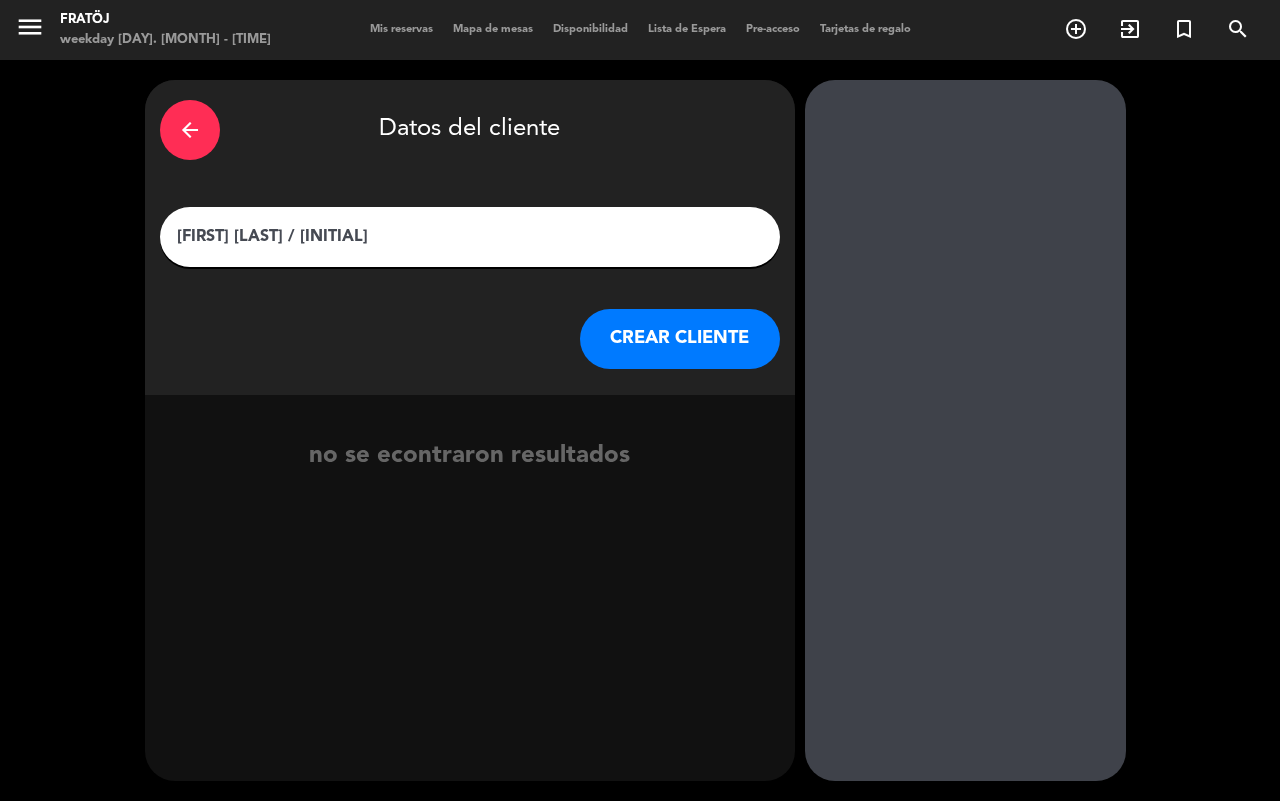 click on "CREAR CLIENTE" at bounding box center [680, 339] 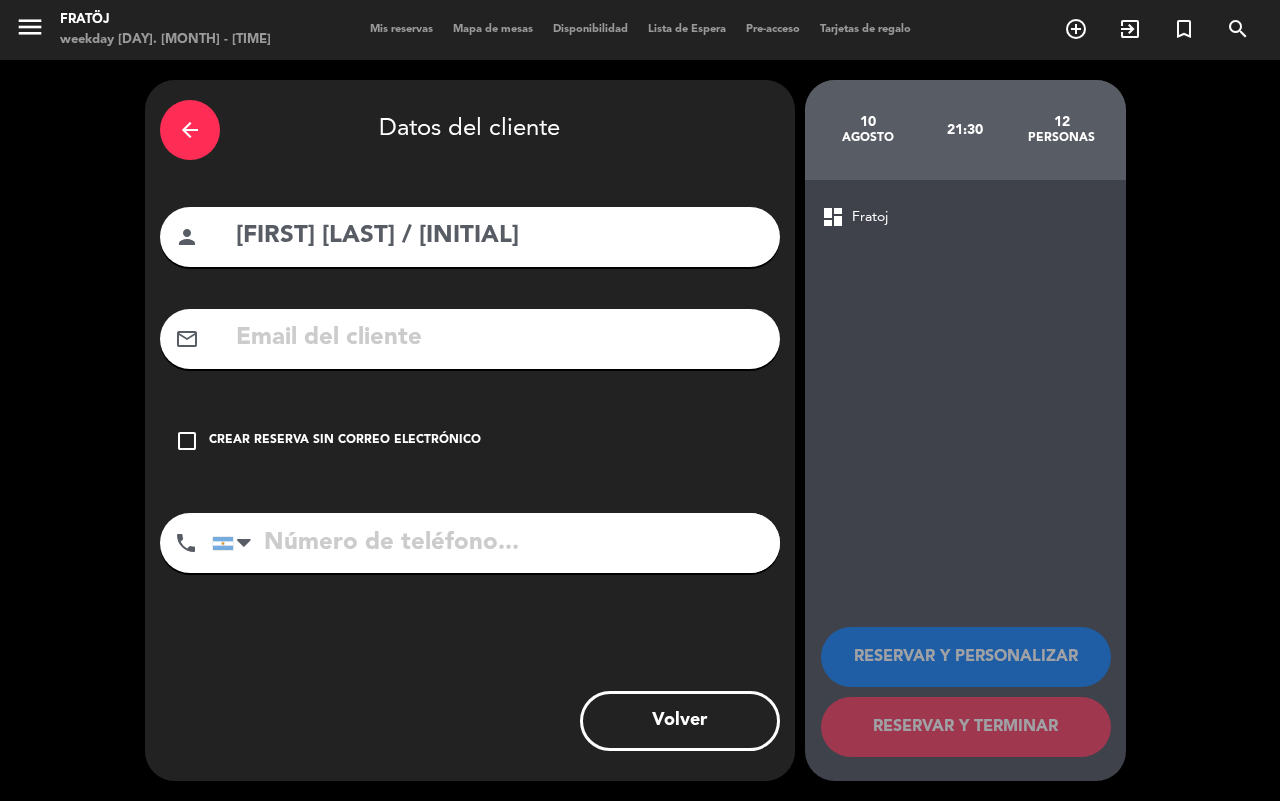 click on "Crear reserva sin correo electrónico" at bounding box center [345, 441] 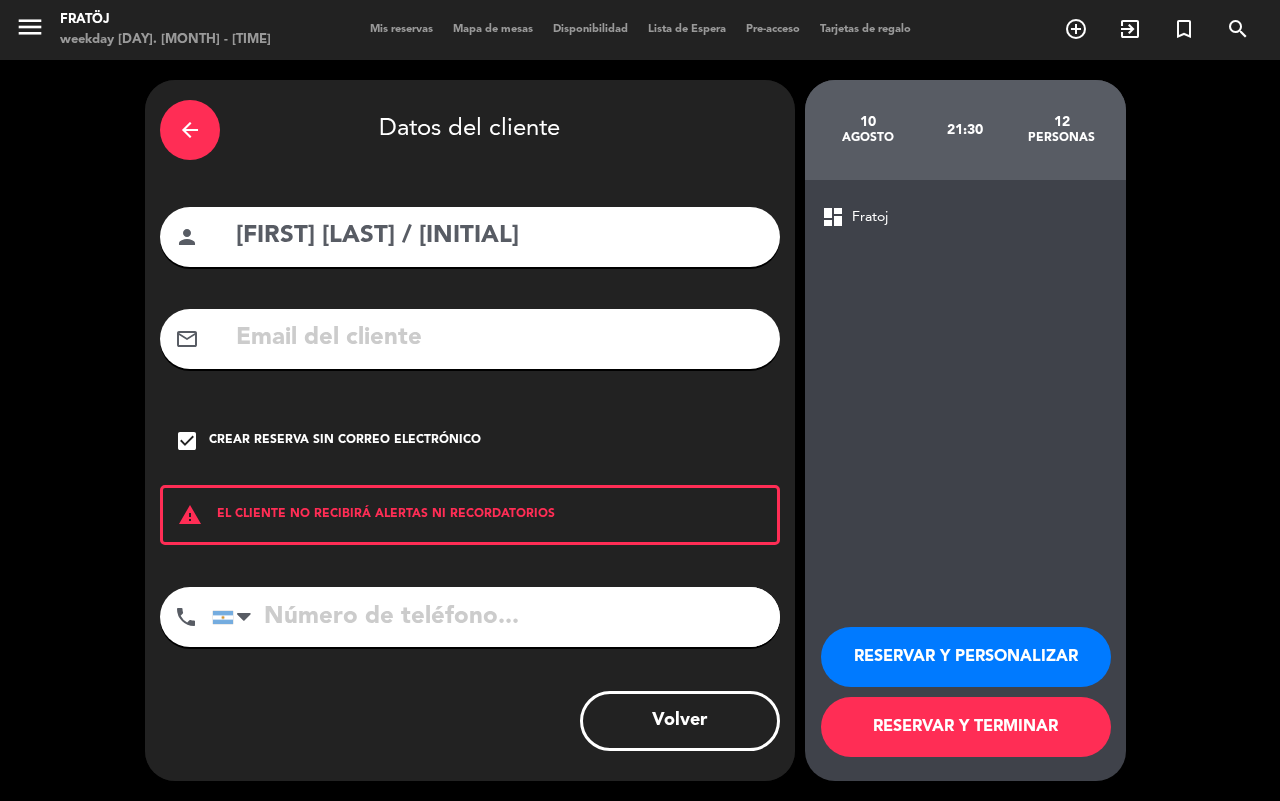 click on "RESERVAR Y TERMINAR" at bounding box center [966, 727] 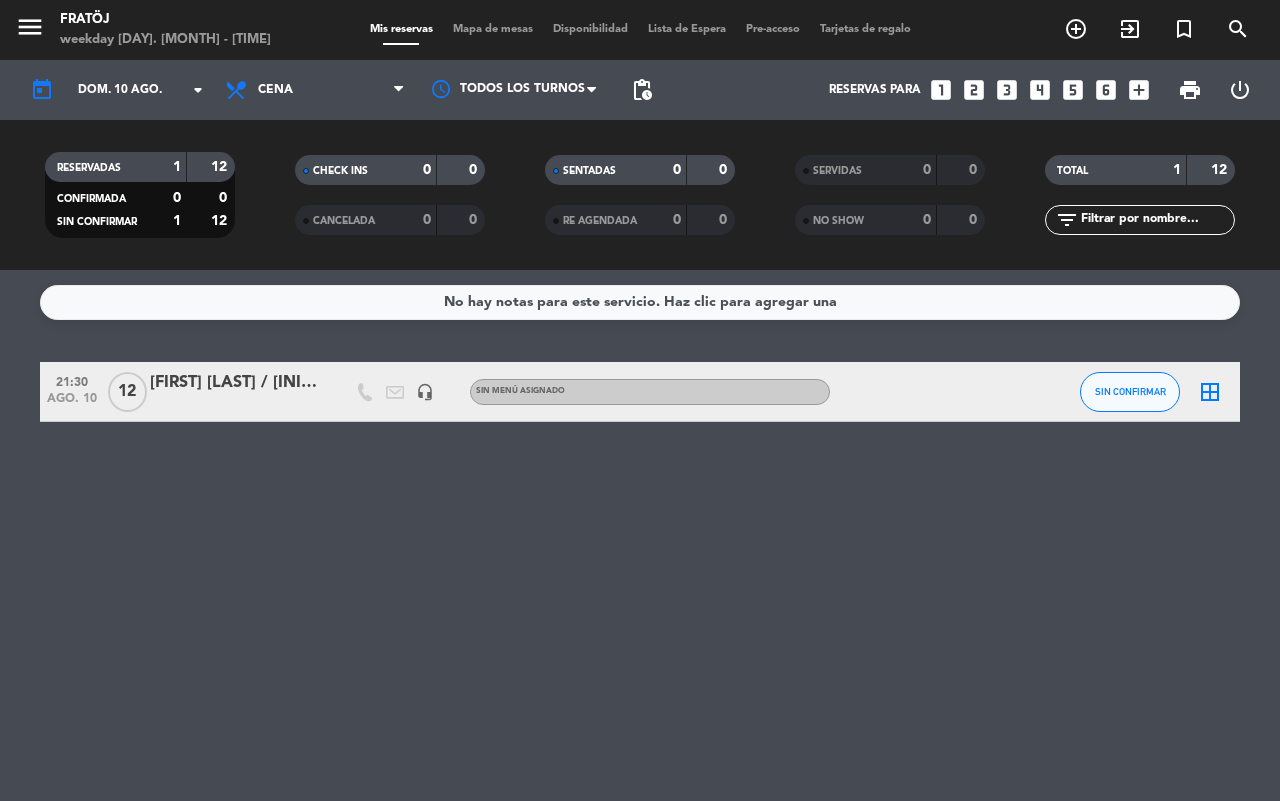 click on "[FIRST] [LAST] / [INITIAL]" 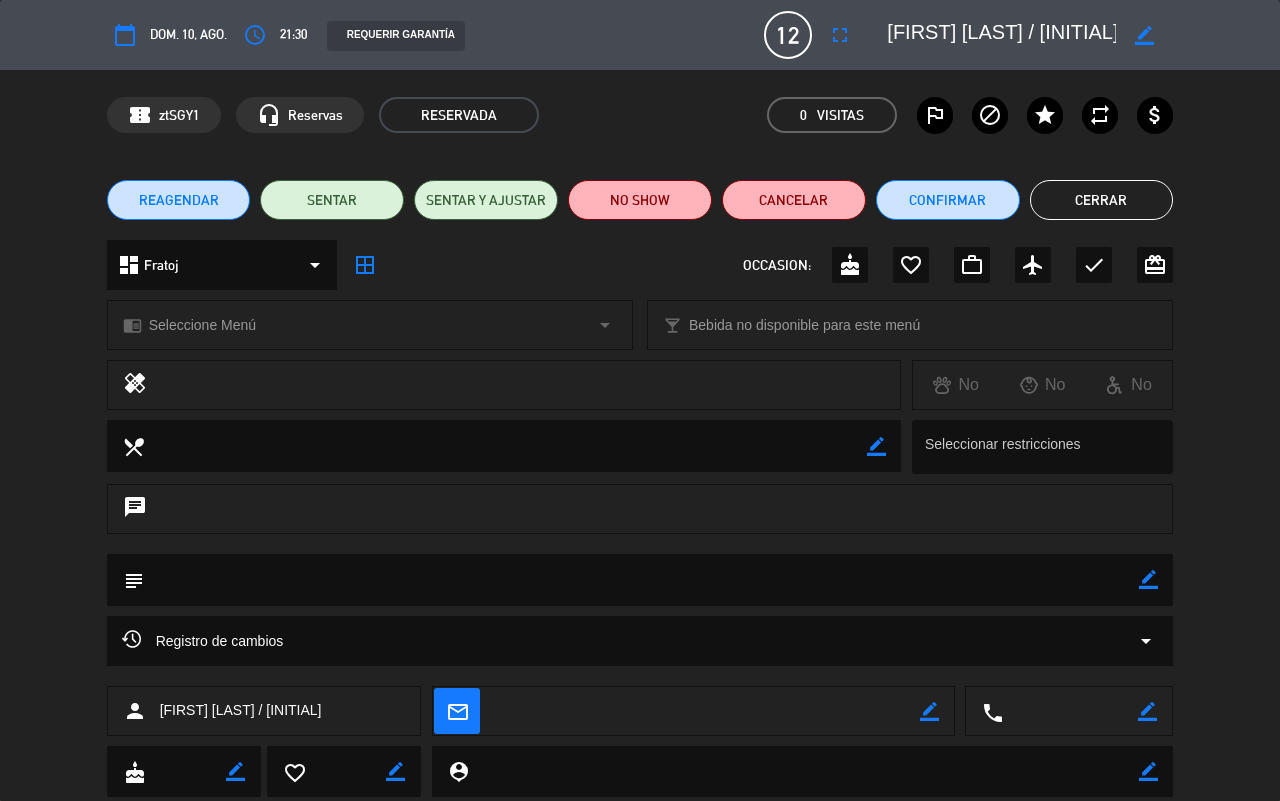 click on "subject                border_color" 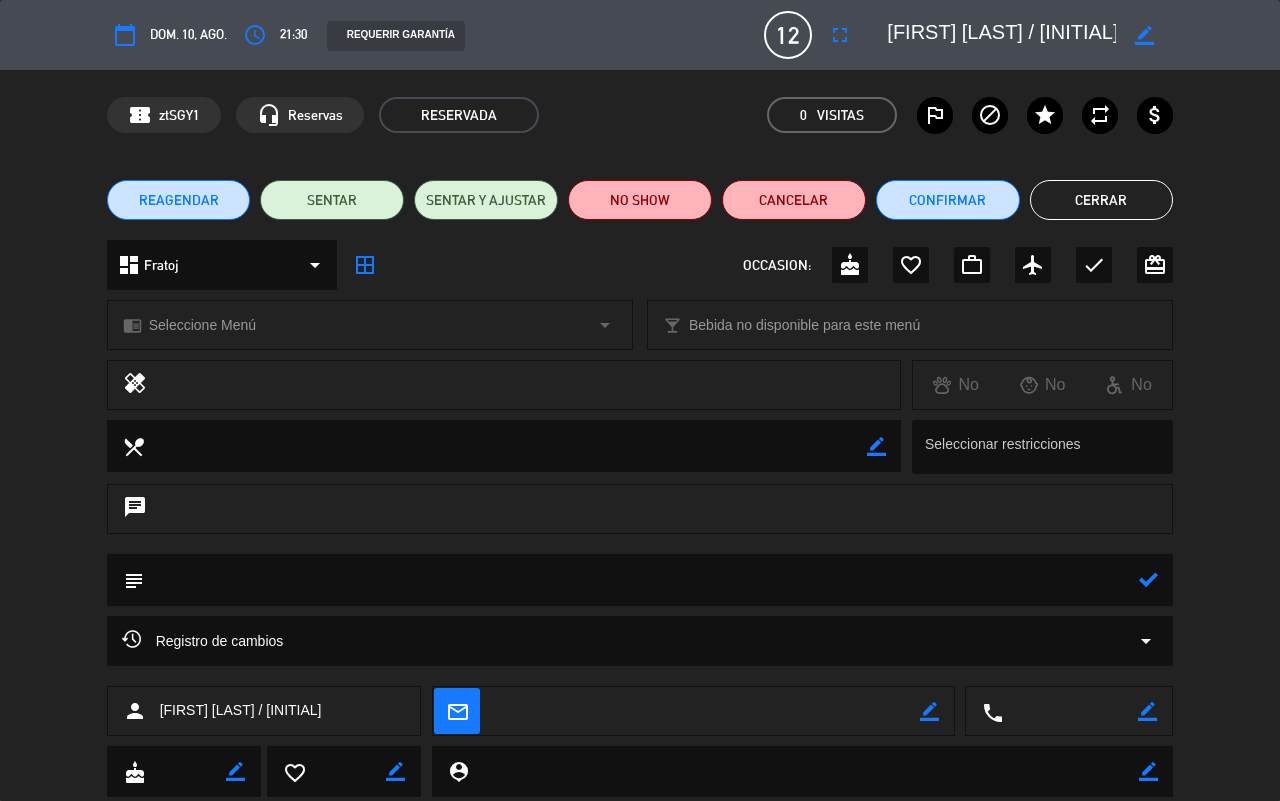 click 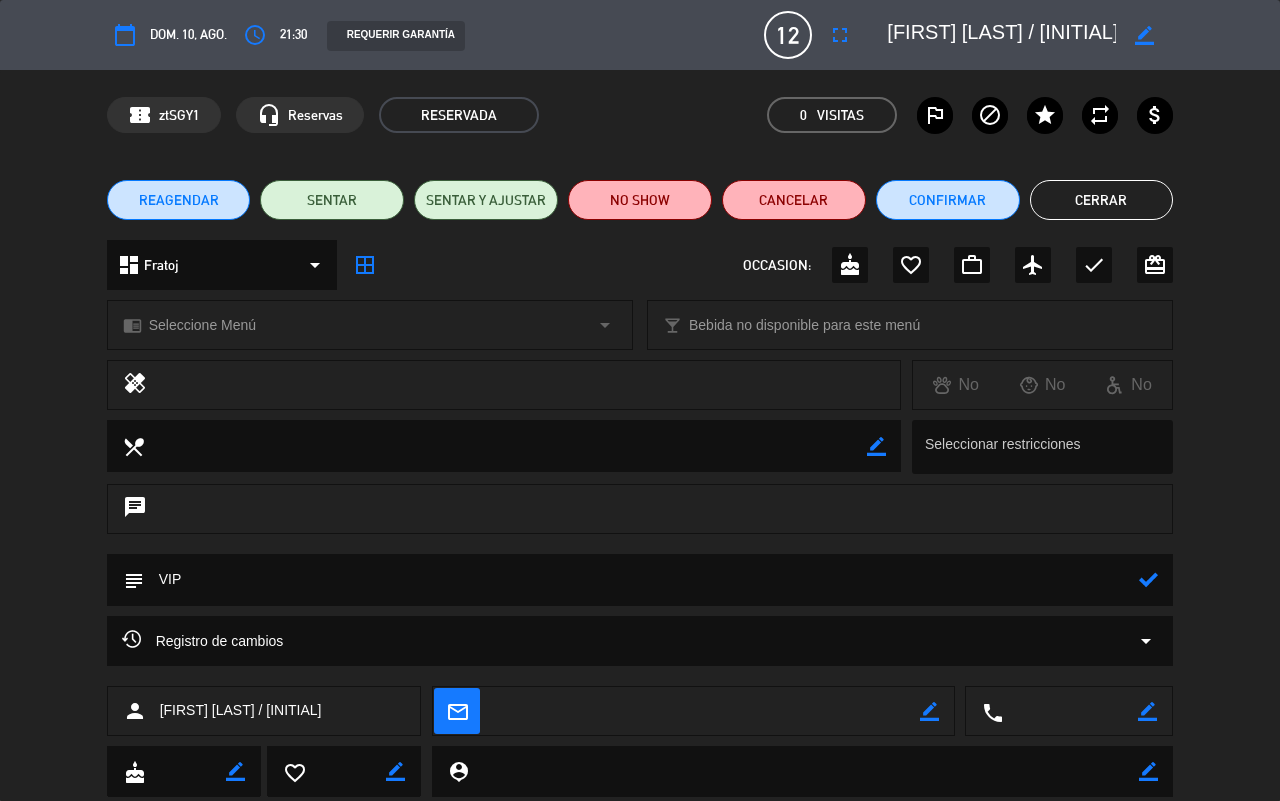 type on "VIP" 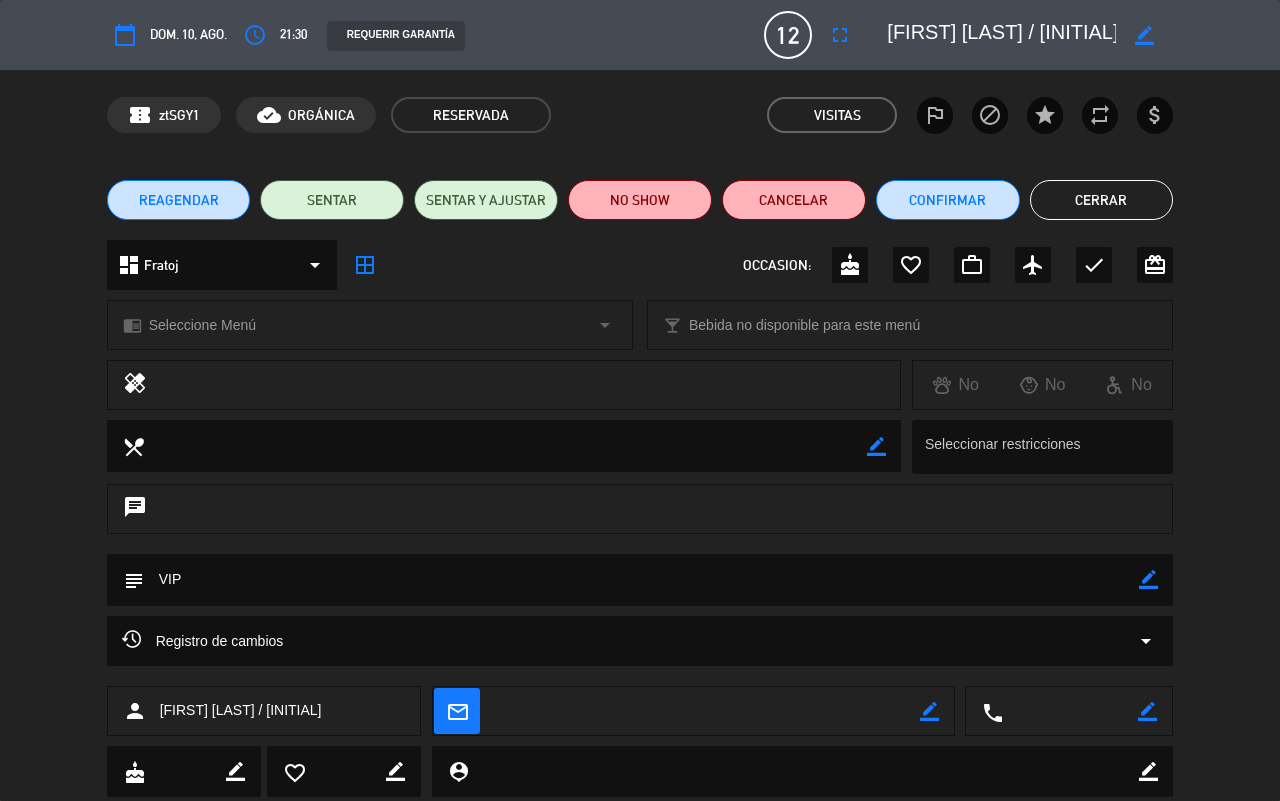 click on "Cerrar" 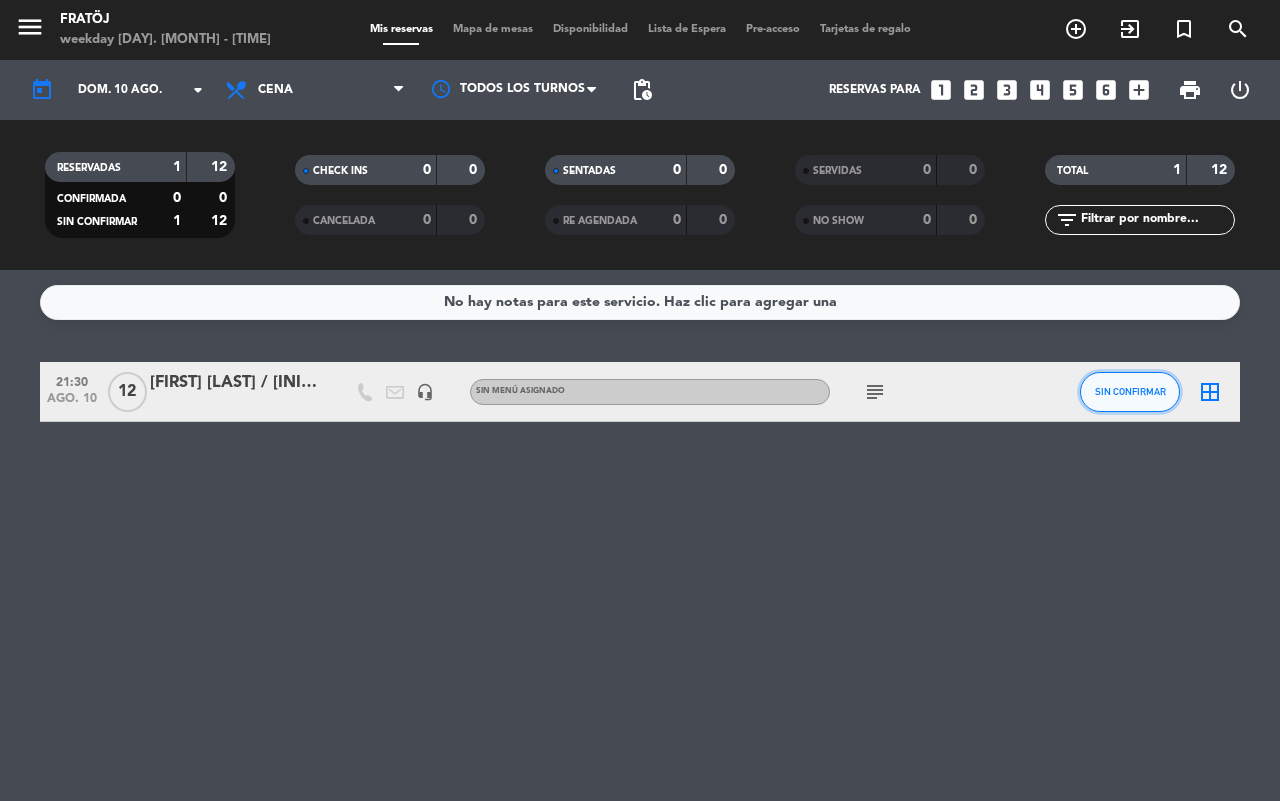 click on "SIN CONFIRMAR" 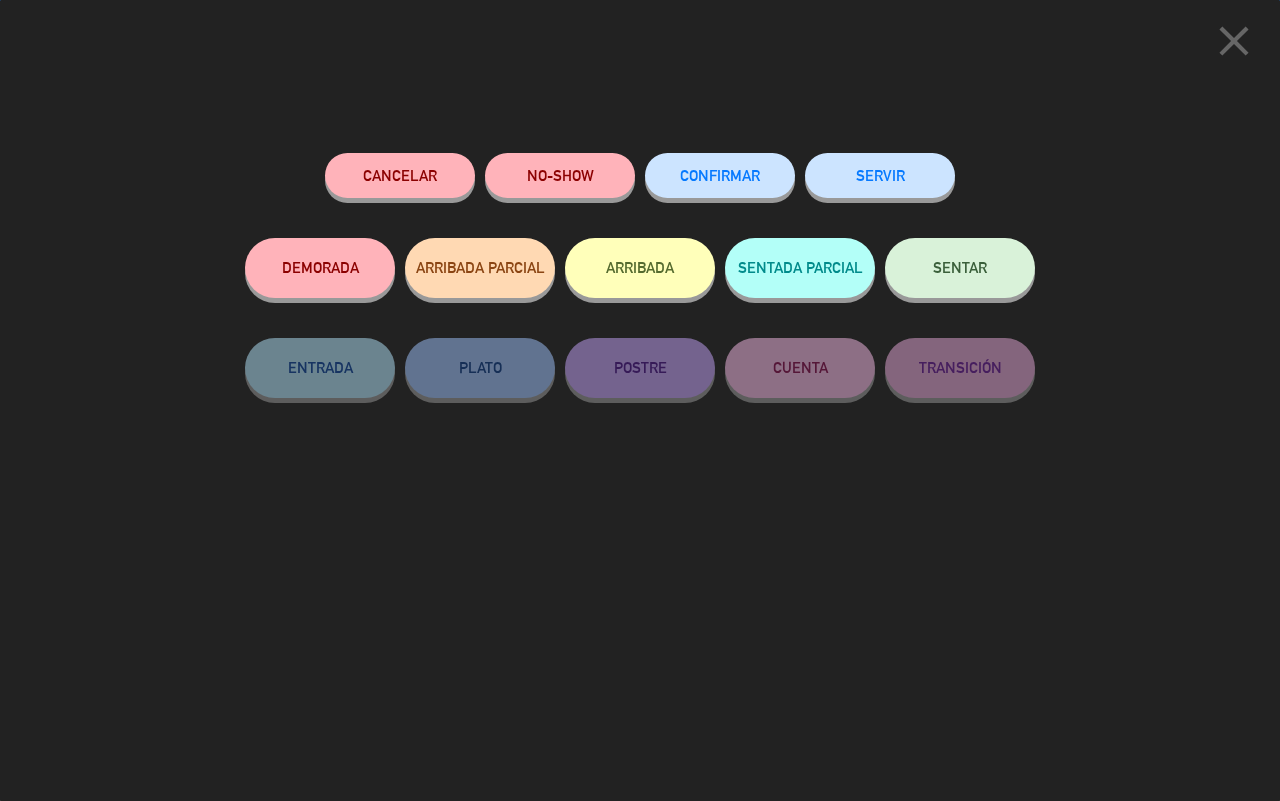 click on "CONFIRMAR" 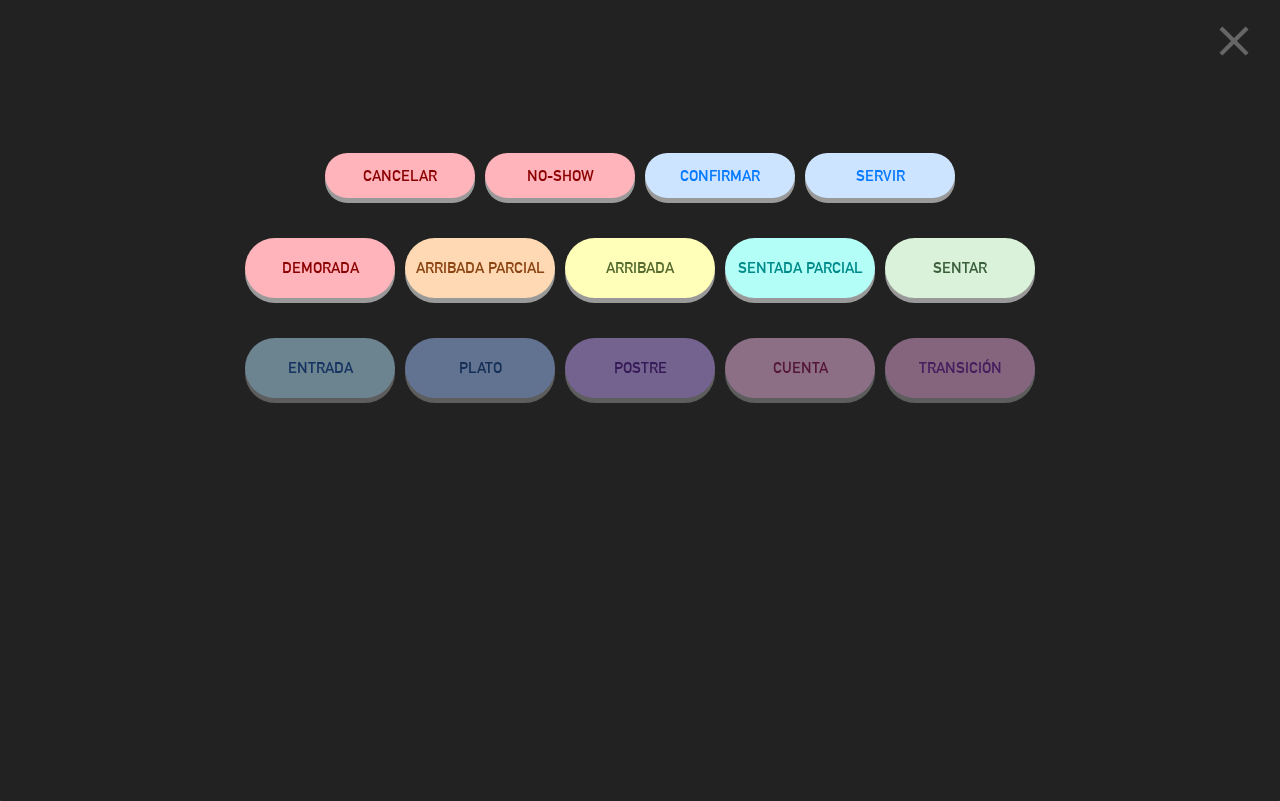 click on "CONFIRMAR" 